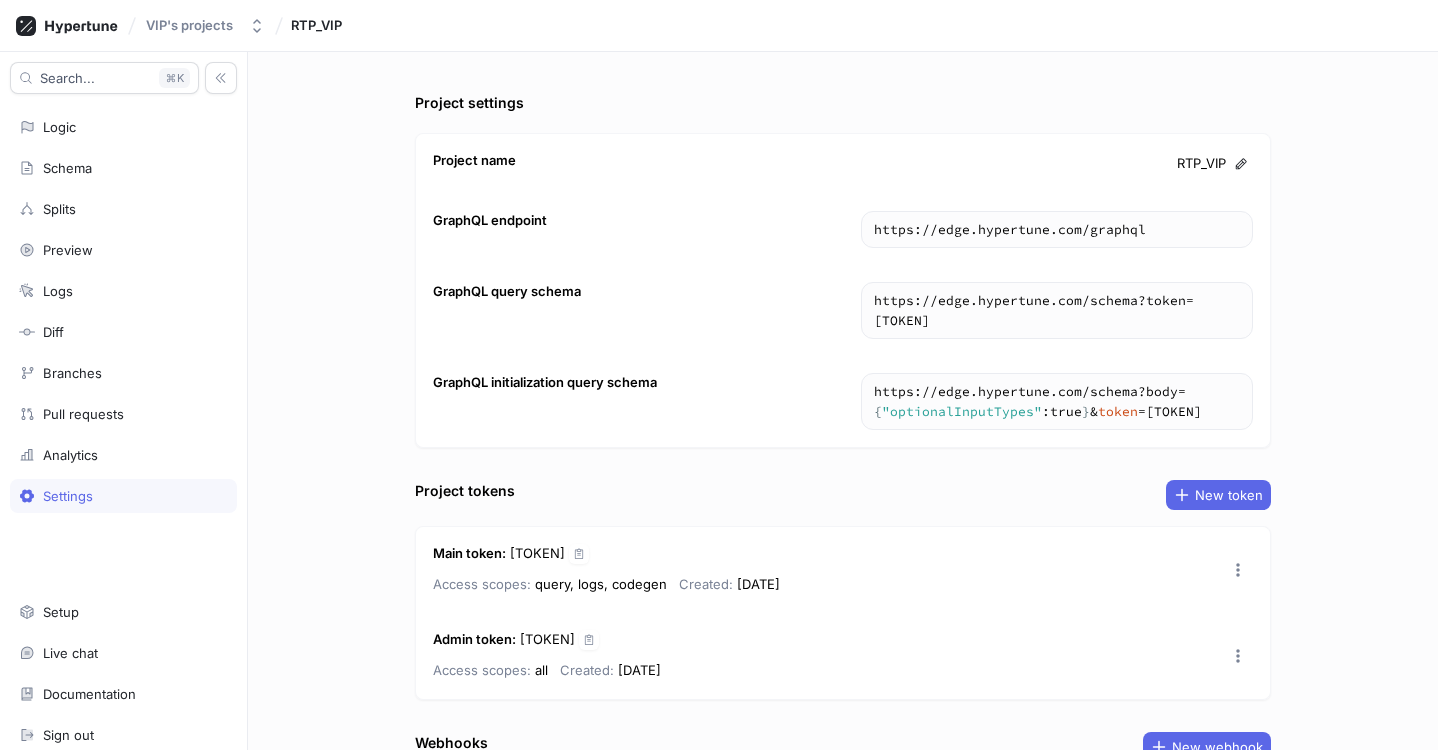 scroll, scrollTop: 0, scrollLeft: 0, axis: both 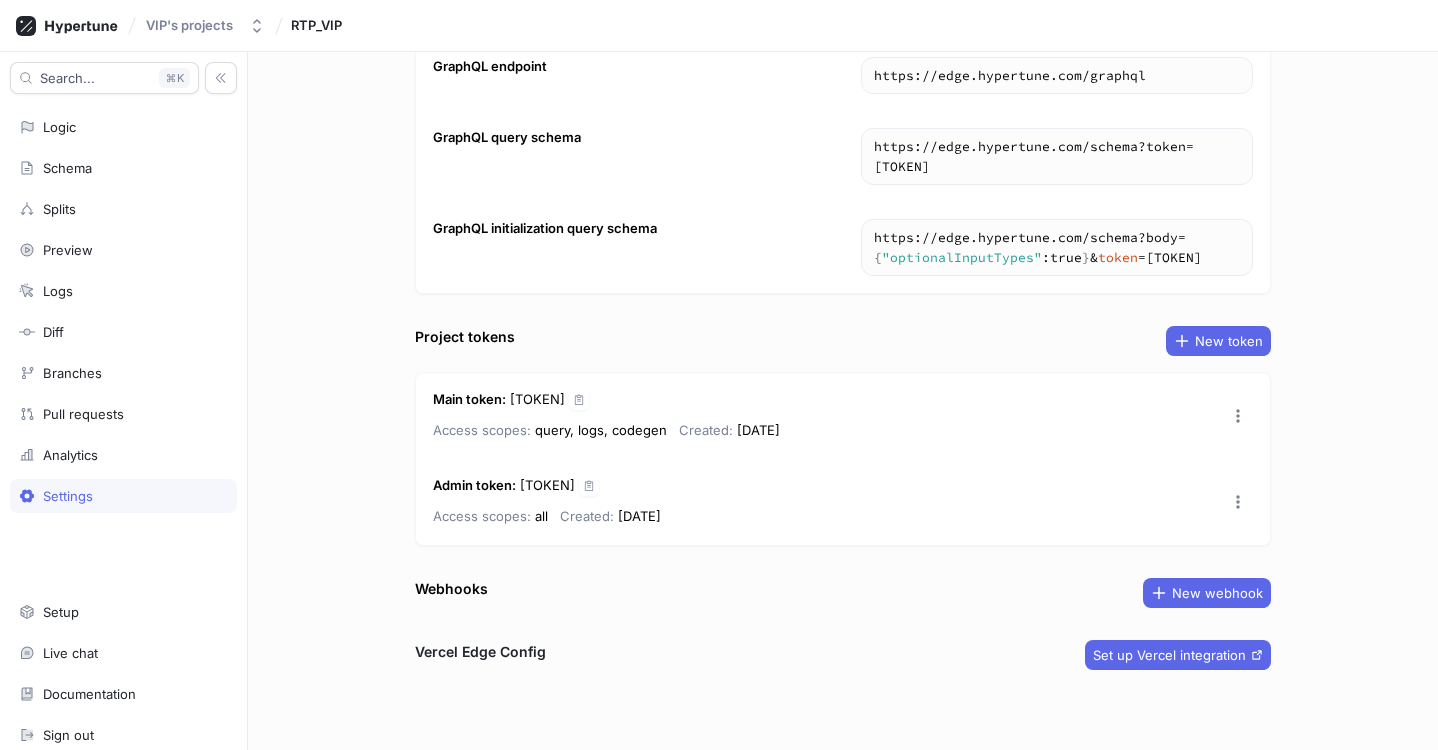 click on "Live chat" at bounding box center [70, 653] 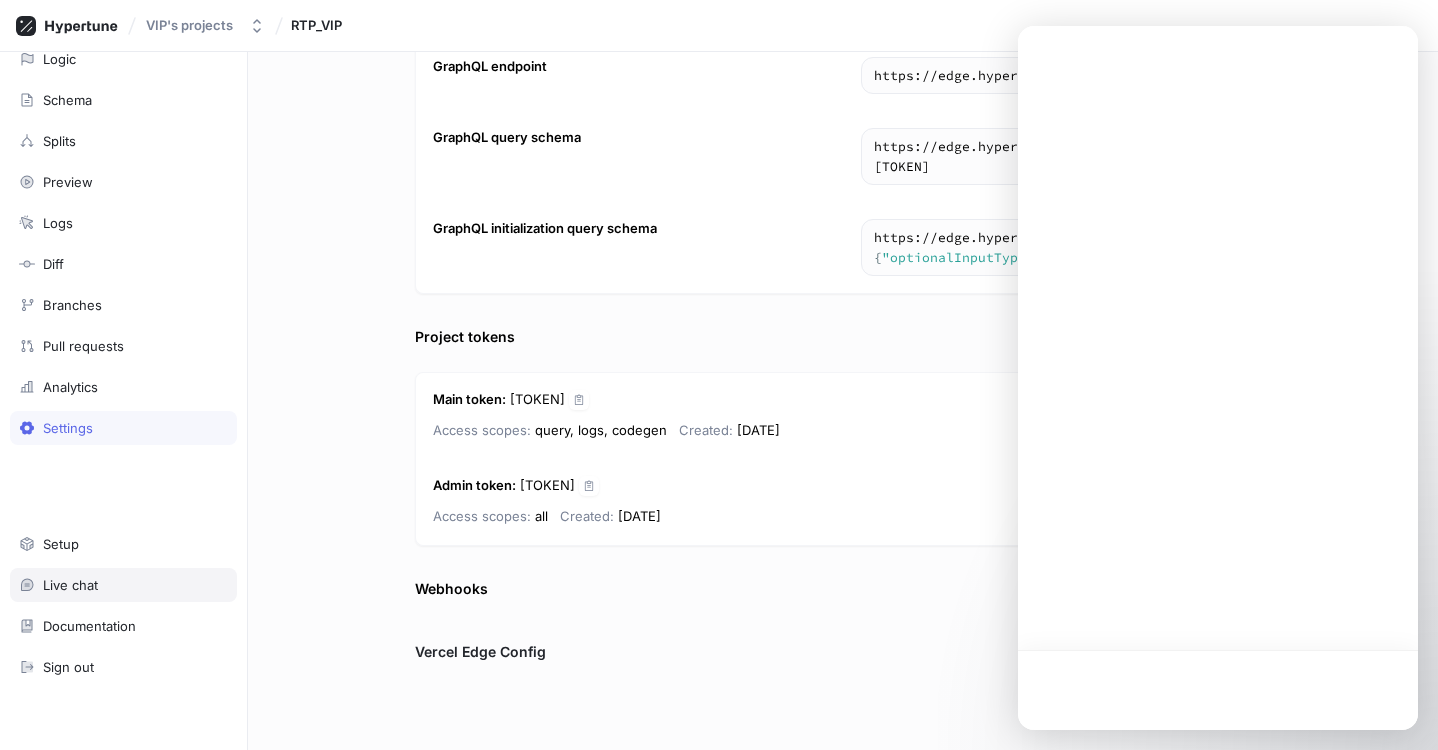 scroll, scrollTop: 72, scrollLeft: 0, axis: vertical 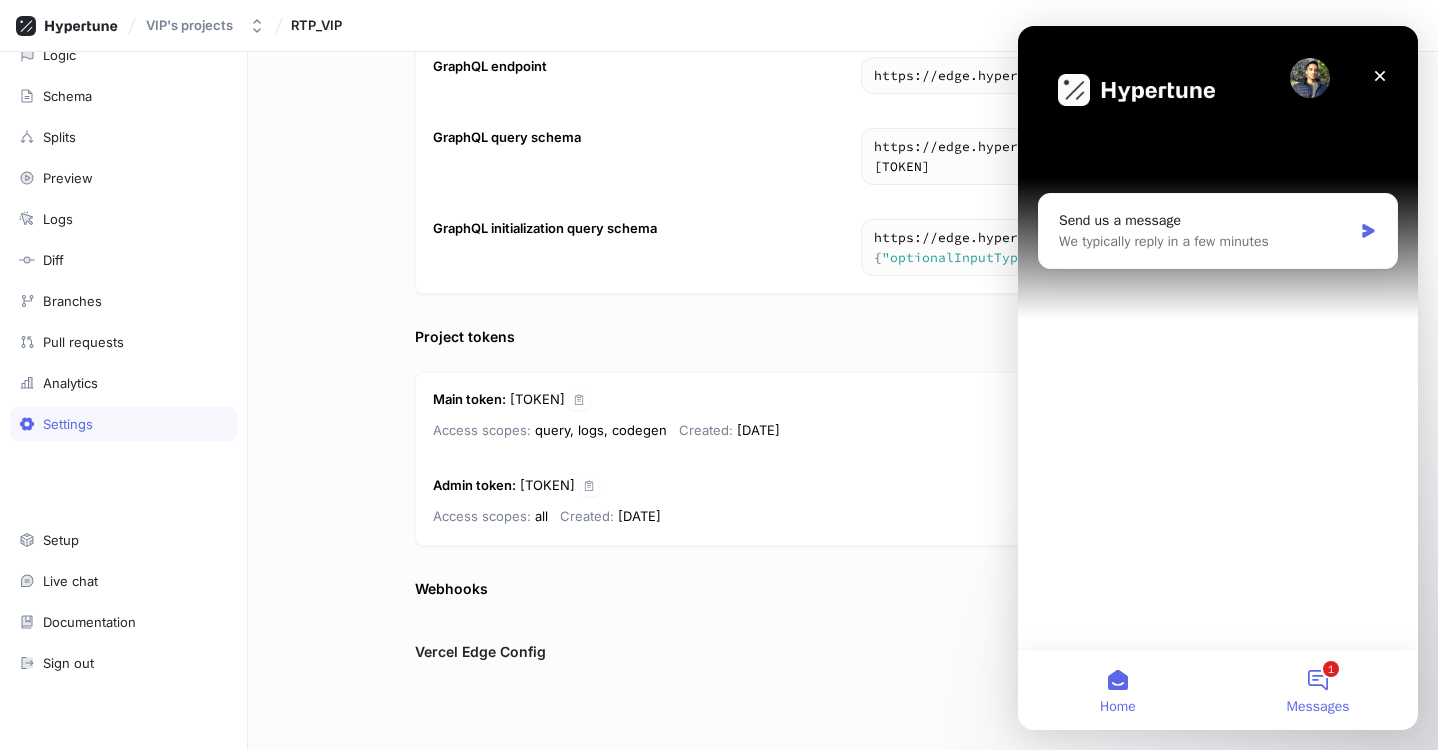 click on "1 Messages" at bounding box center [1318, 690] 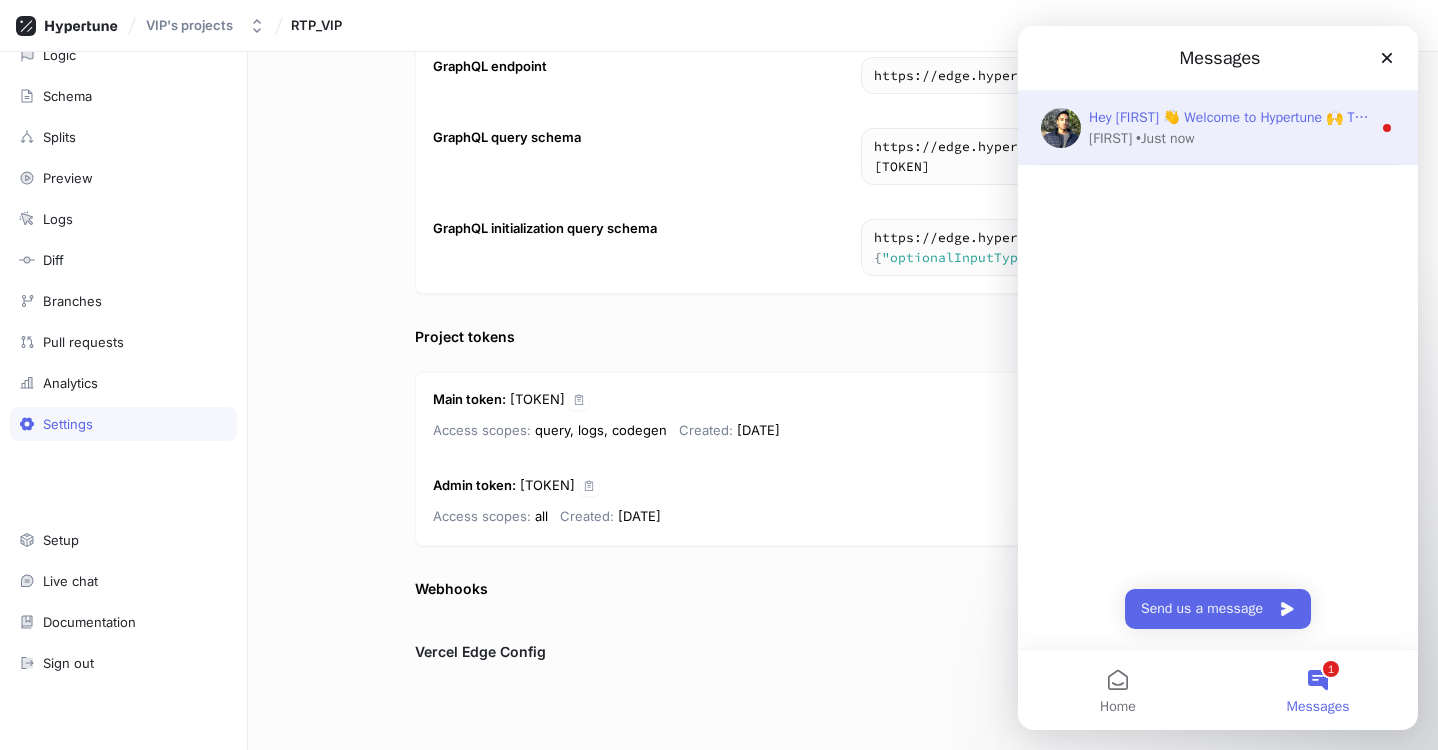click on "Hey [FIRST] 👋 Welcome to Hypertune 🙌 Take a look around! If you have any questions, just reply to this message. [FIRST]" at bounding box center [1467, 117] 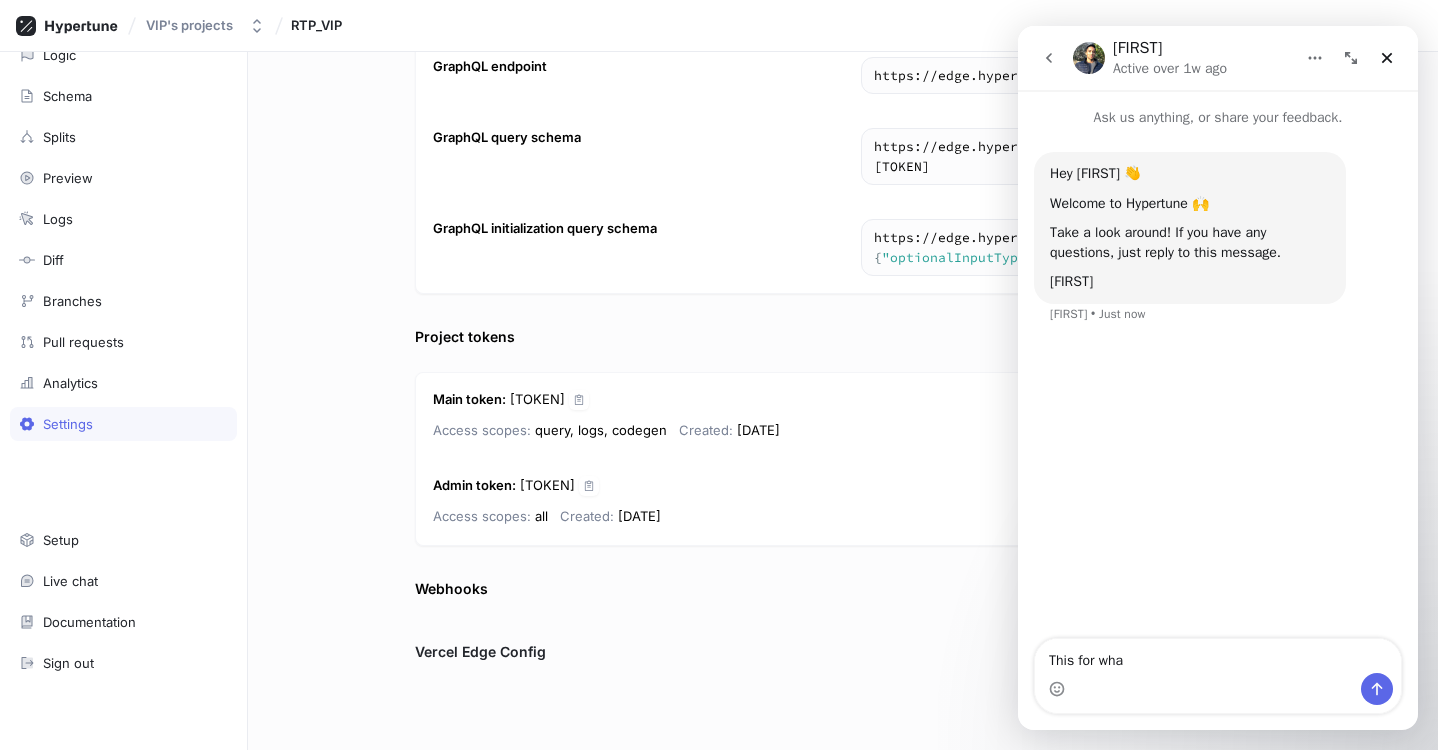 type on "This for what" 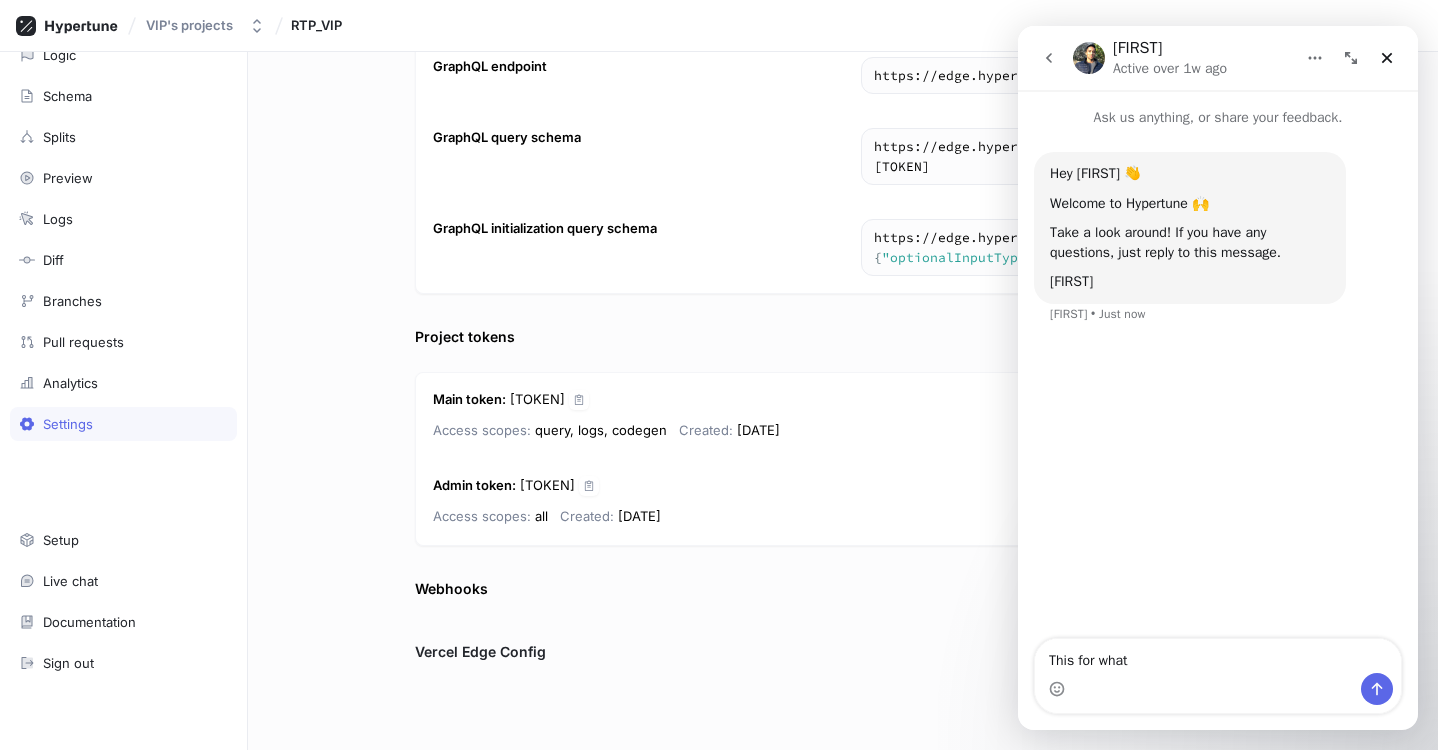 type 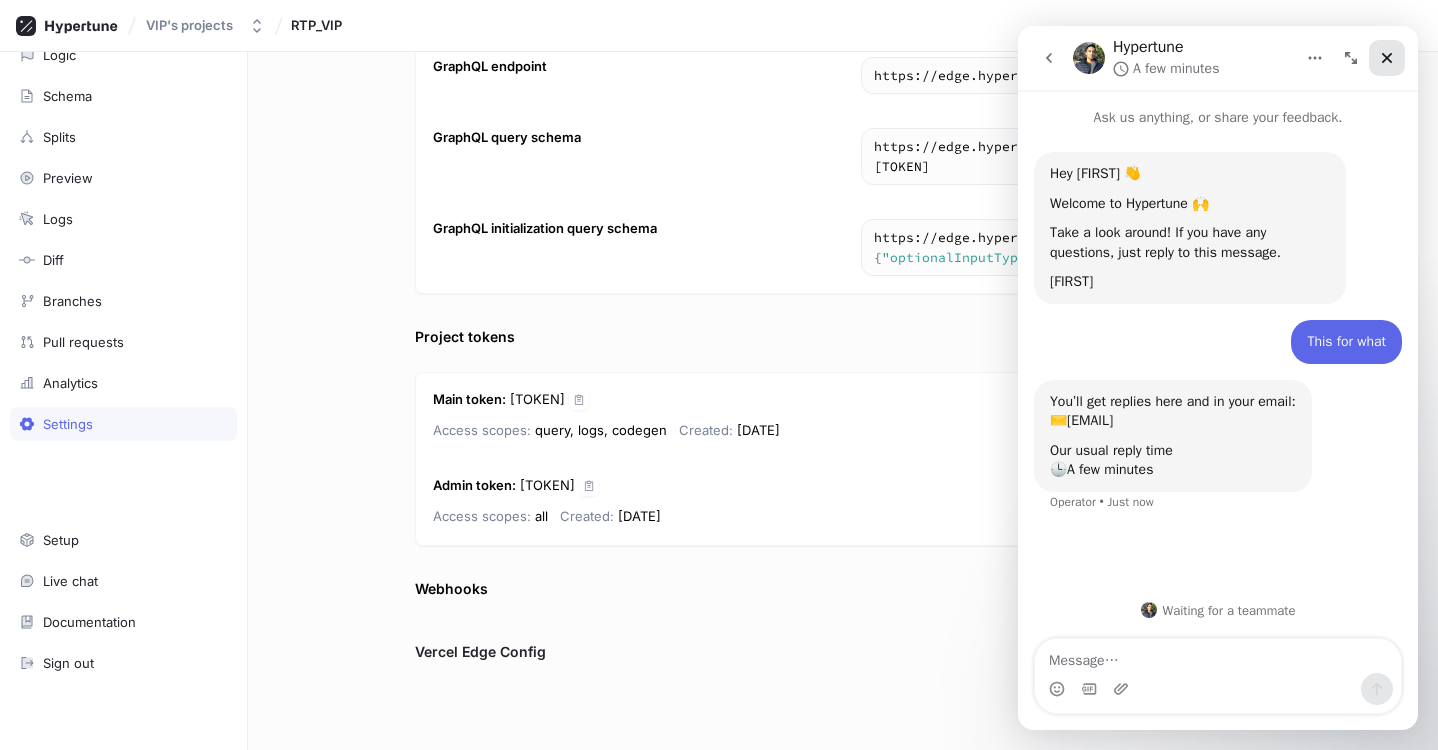 click at bounding box center (1387, 58) 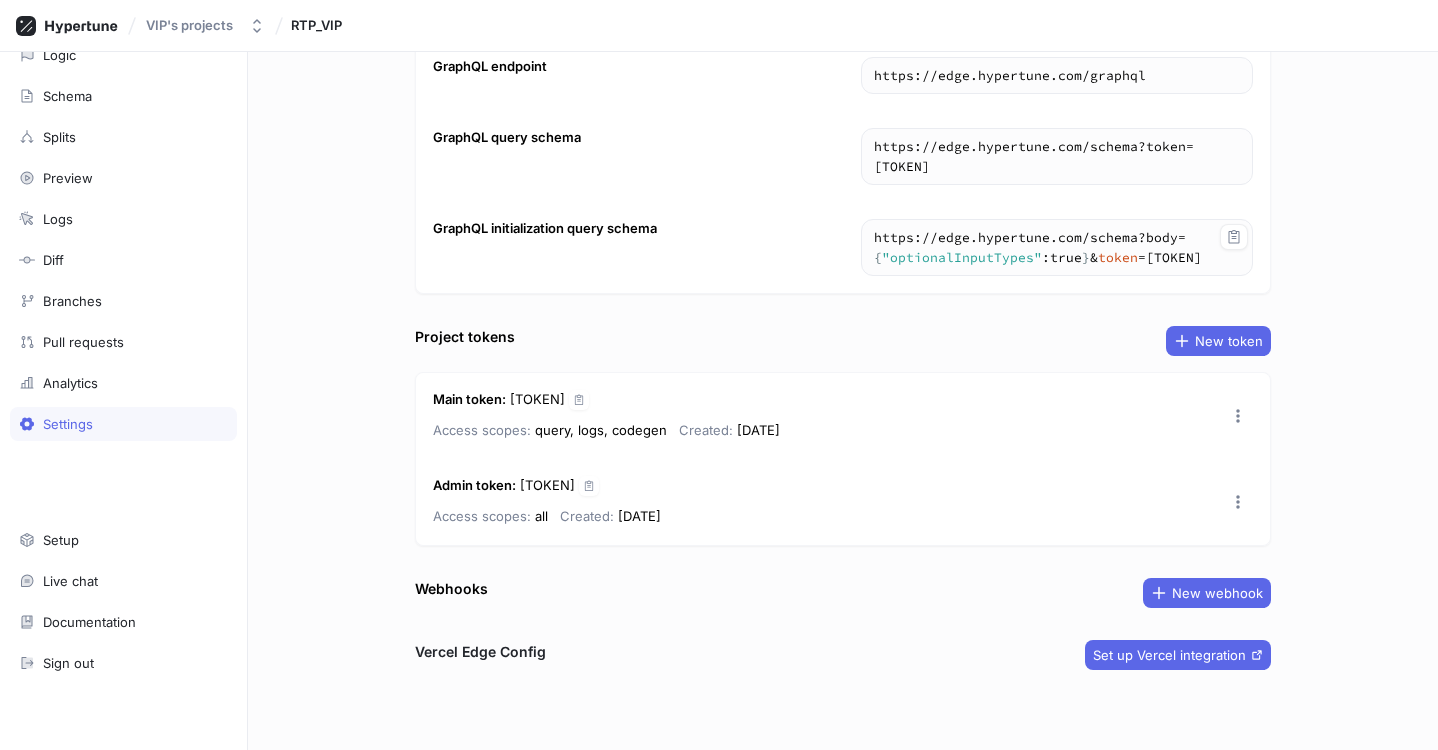scroll, scrollTop: 0, scrollLeft: 0, axis: both 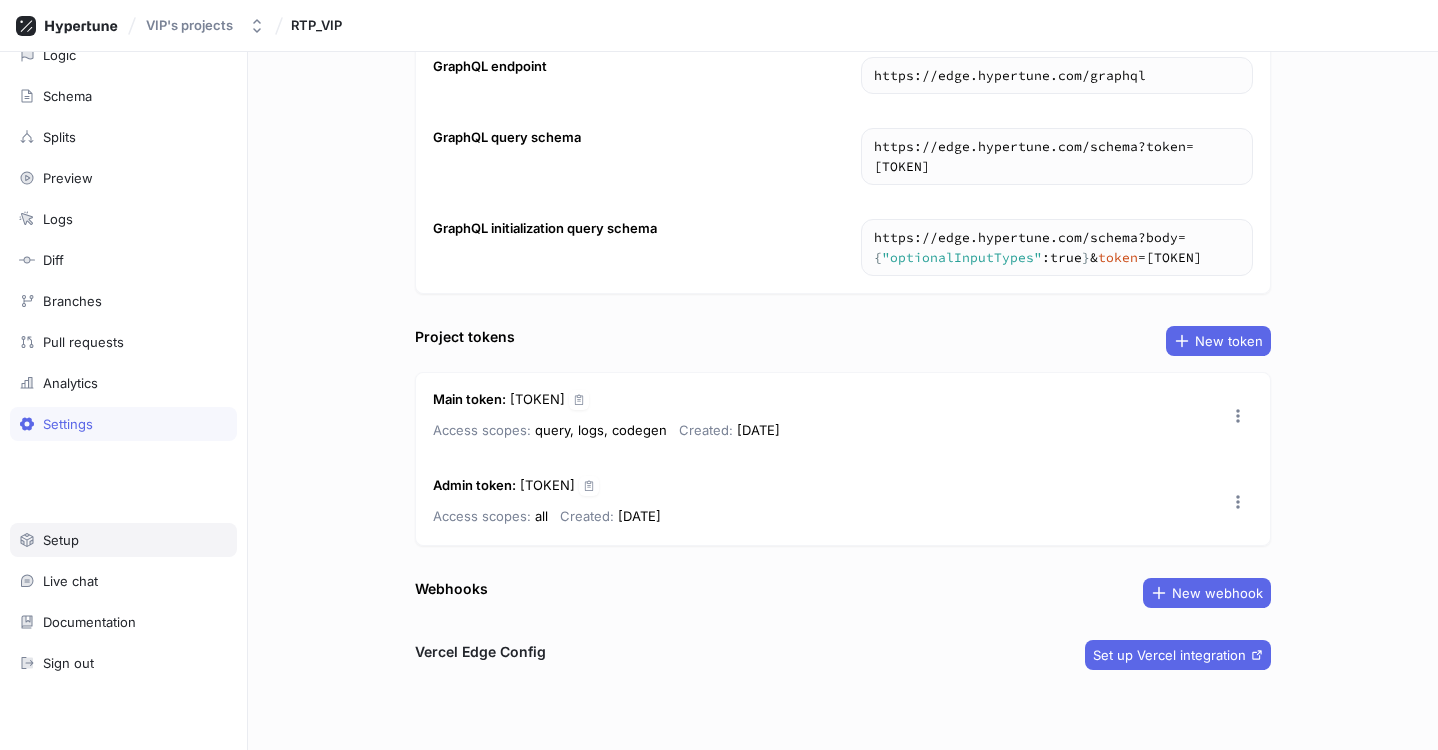 click on "Setup" at bounding box center (123, 540) 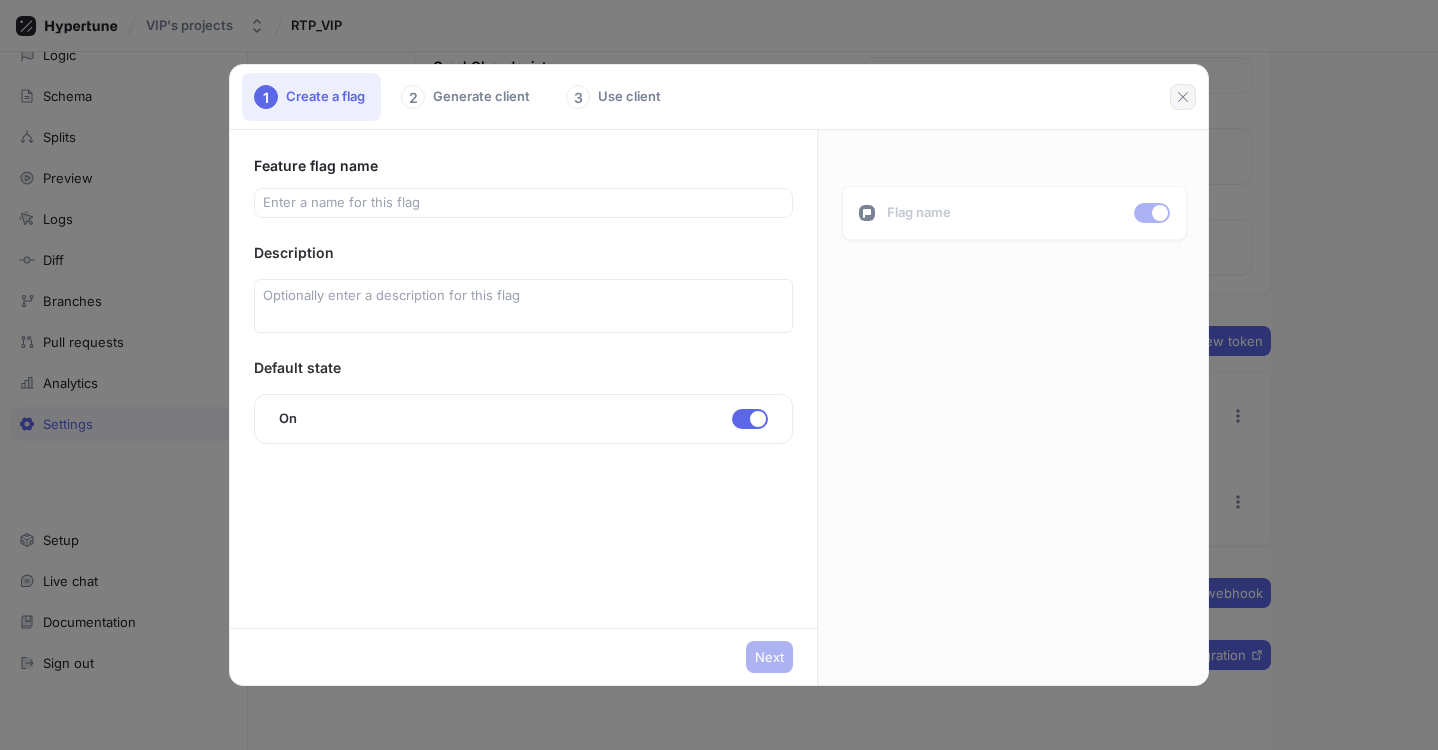 click 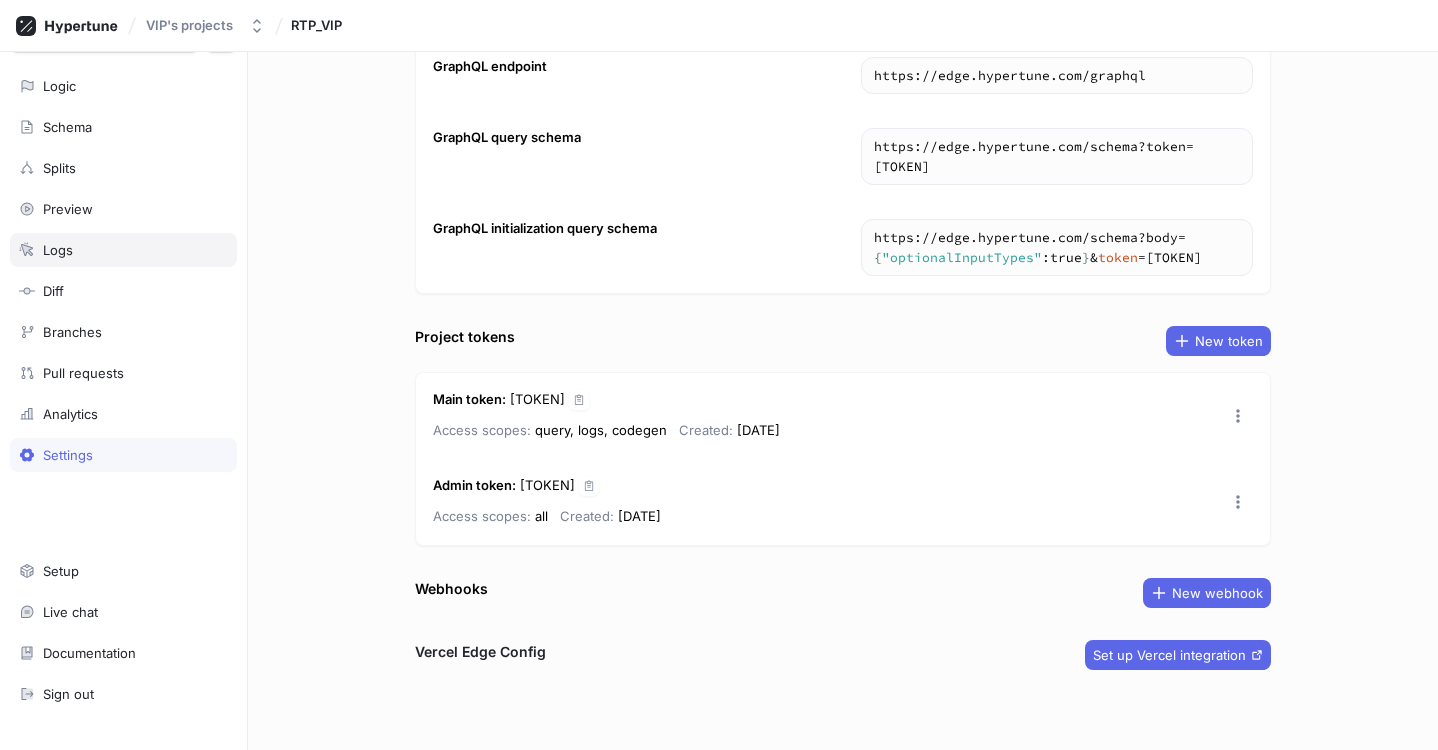 scroll, scrollTop: 0, scrollLeft: 0, axis: both 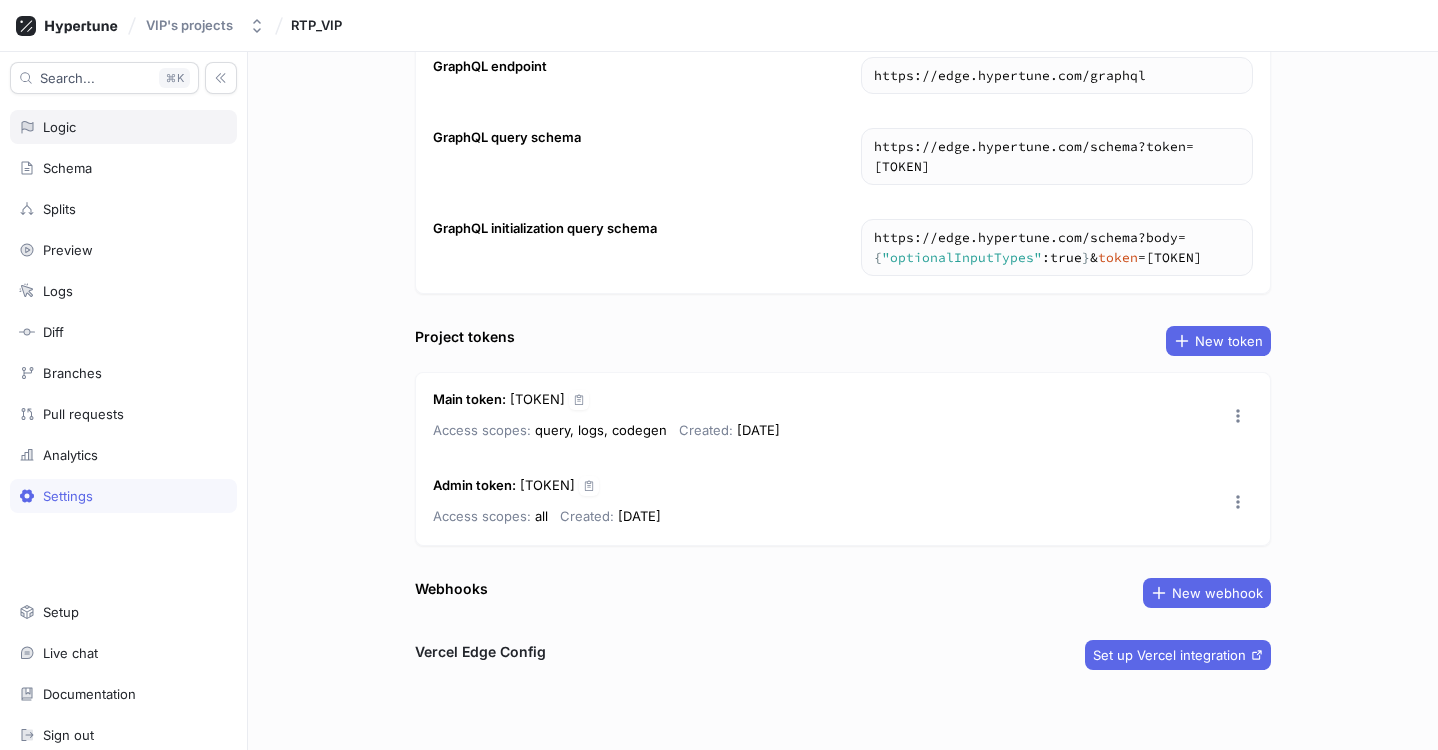 click on "Logic" at bounding box center [123, 127] 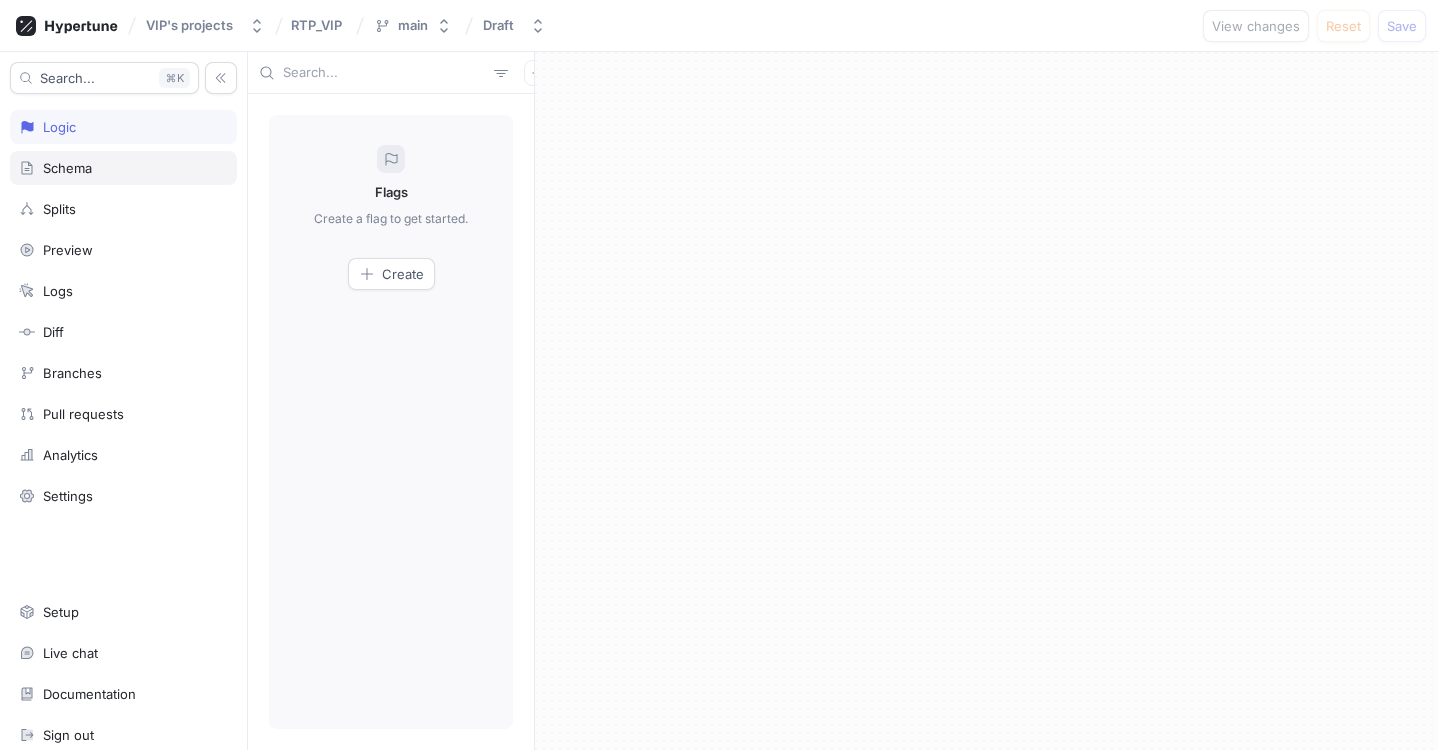 click on "Schema" at bounding box center [67, 168] 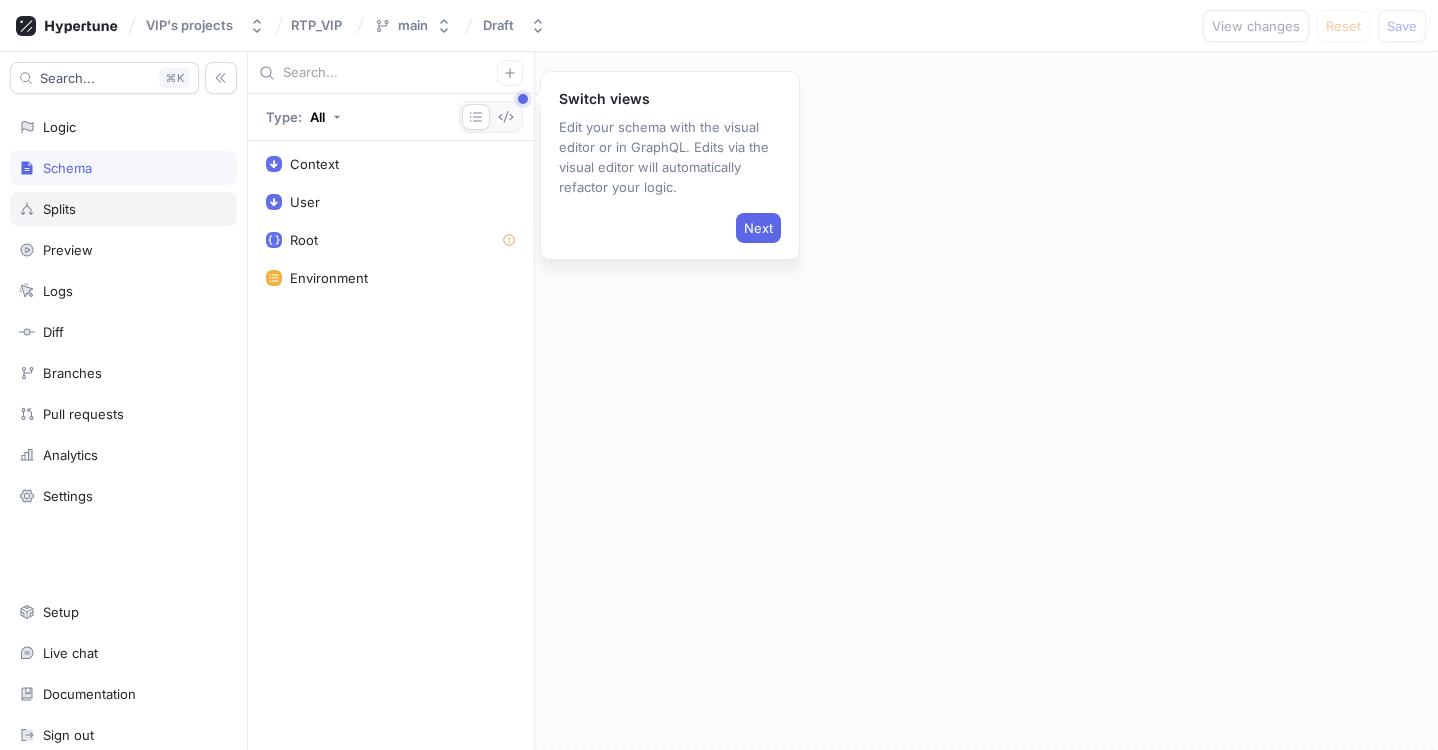 click on "Splits" at bounding box center (59, 209) 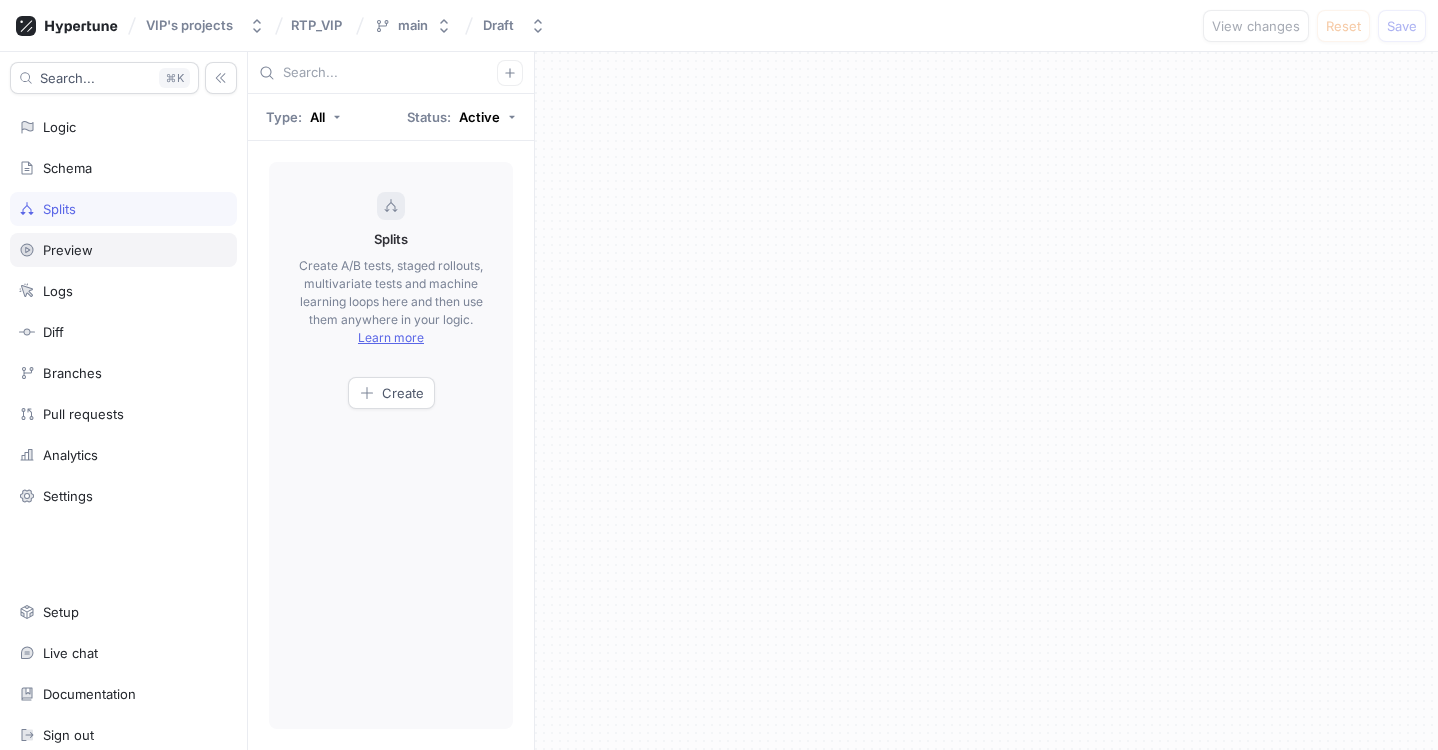 click on "Preview" at bounding box center (123, 250) 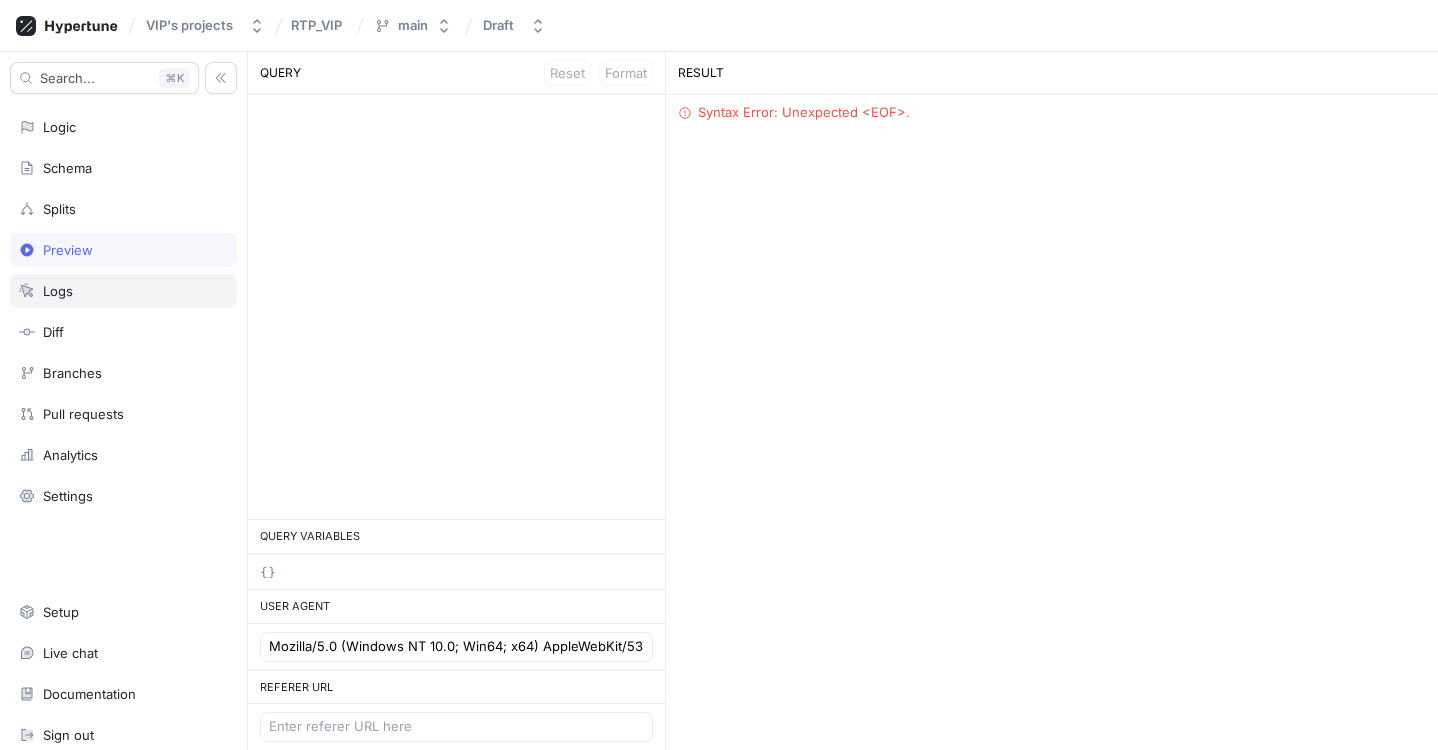 click on "Logs" at bounding box center [123, 291] 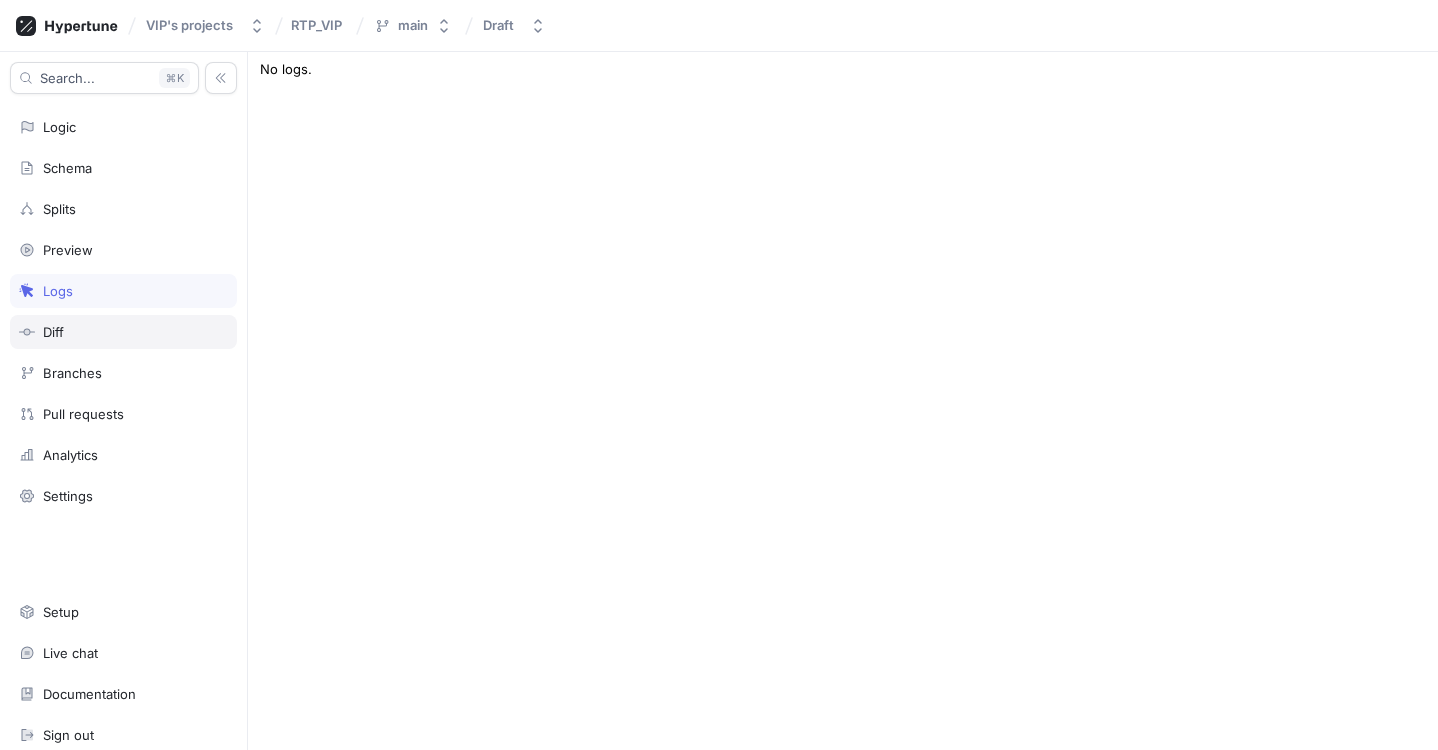 click on "Diff" at bounding box center [123, 332] 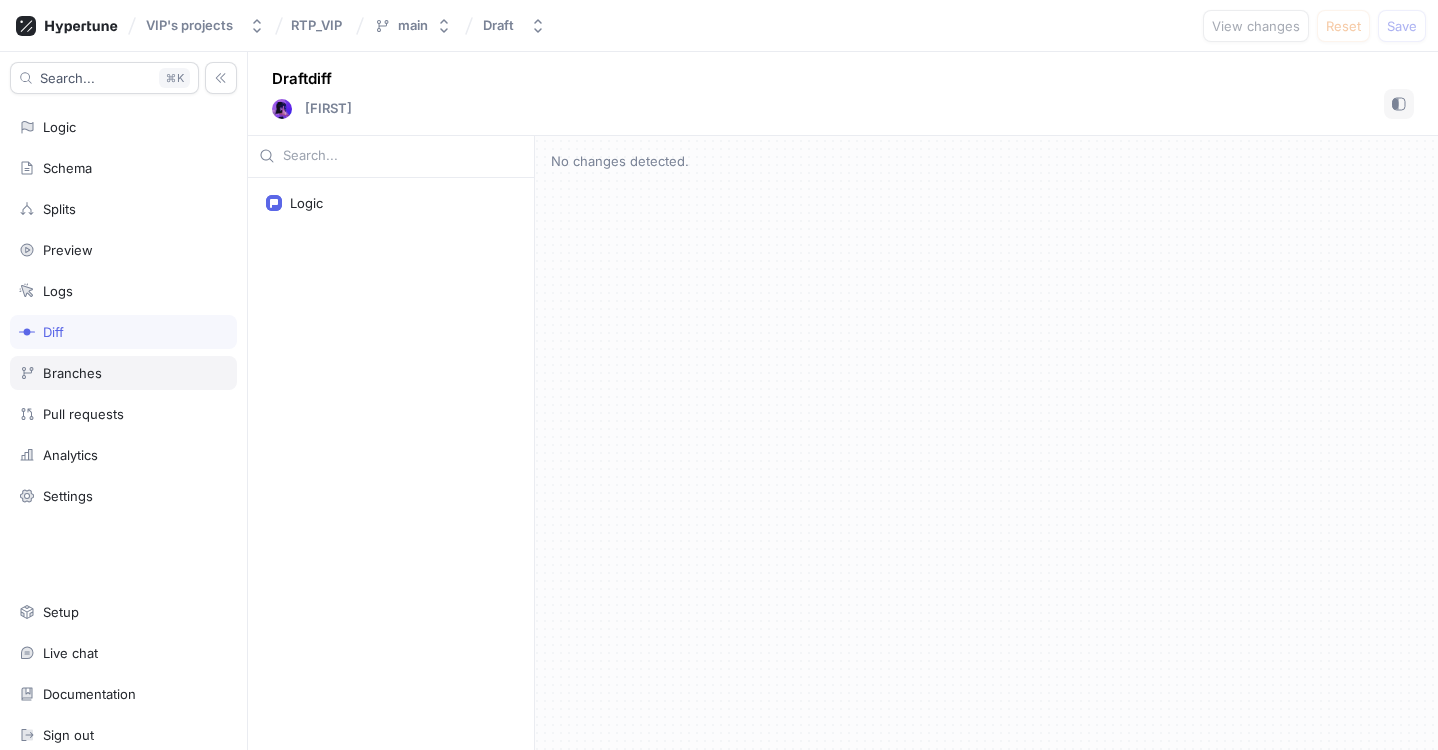 click on "Branches" at bounding box center (72, 373) 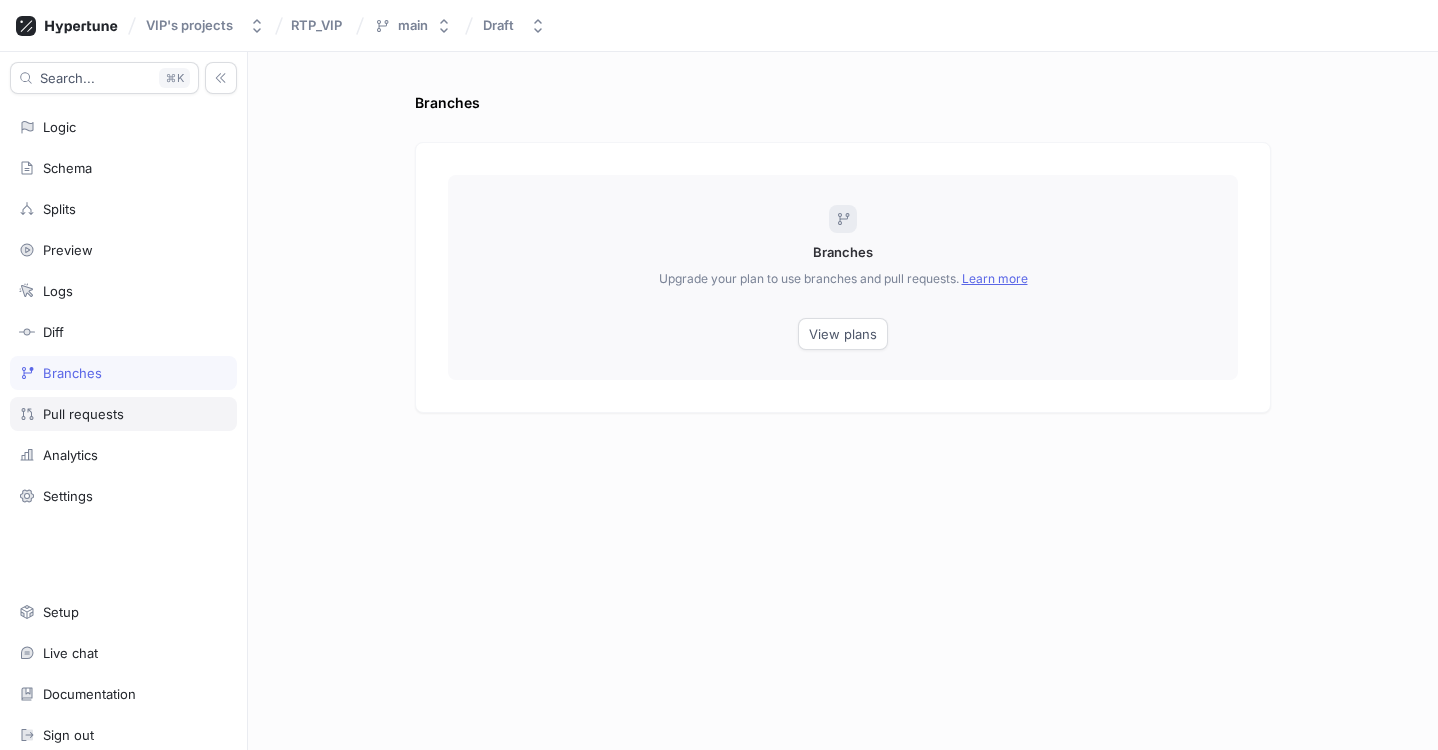 click on "Pull requests" at bounding box center (123, 414) 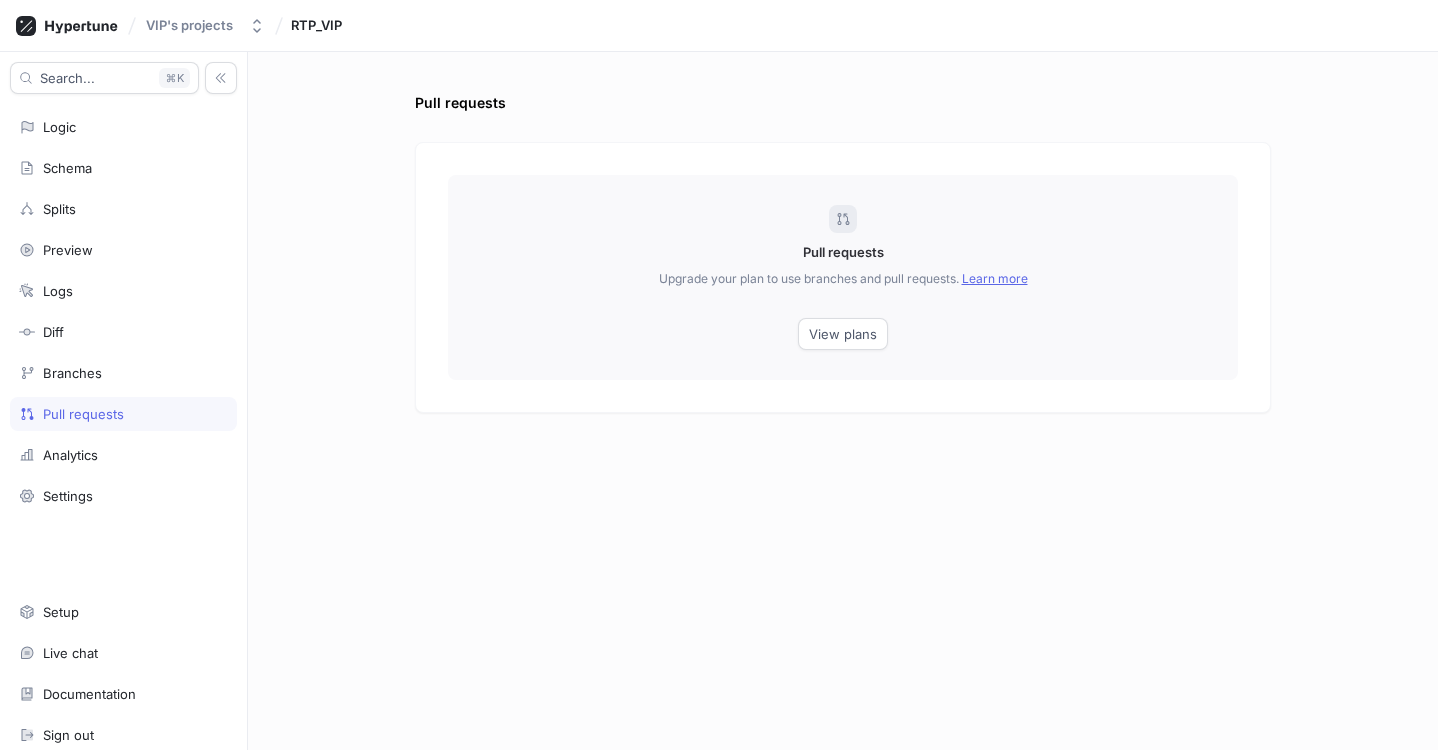 click on "Search... K Logic Schema Splits Preview Logs Diff Branches Pull requests Analytics Settings Setup Live chat Documentation Sign out" at bounding box center (124, 401) 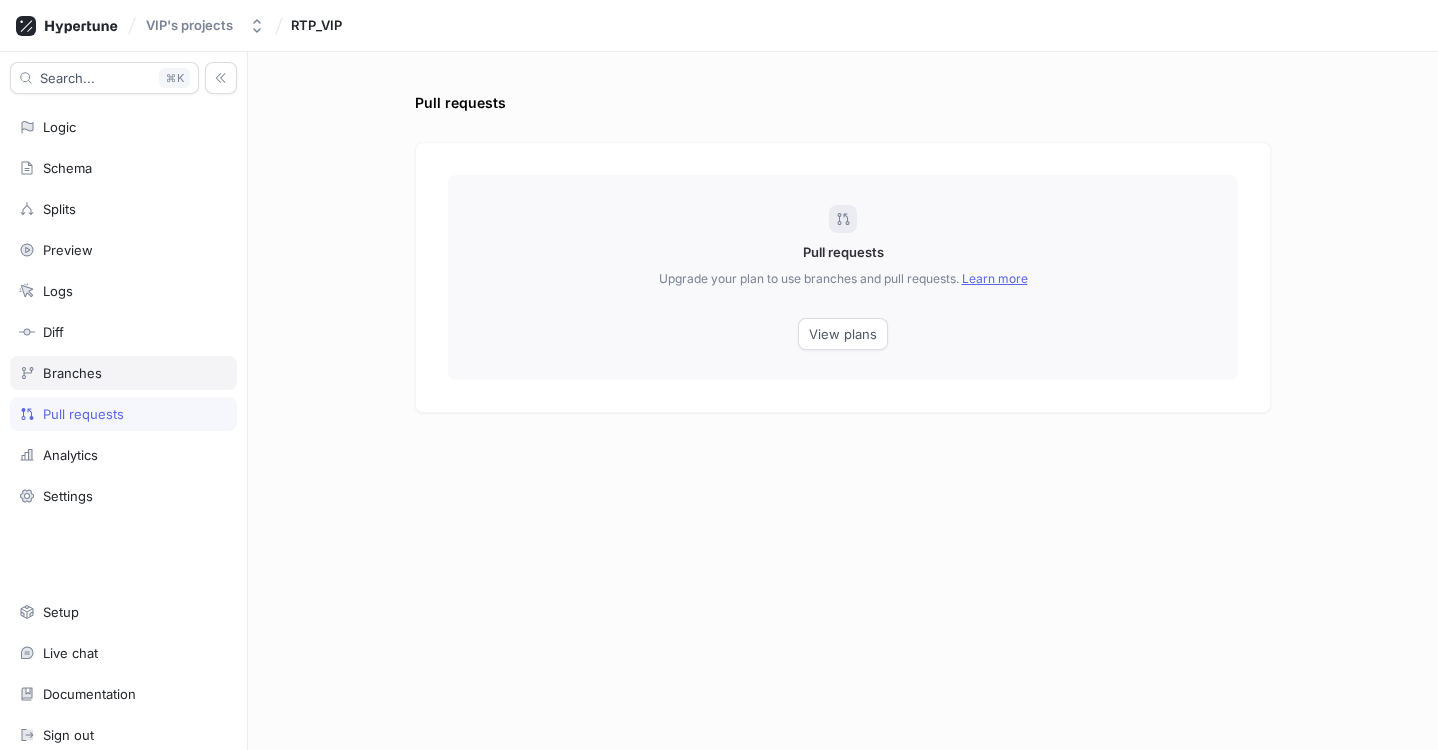 click on "Branches" at bounding box center (123, 373) 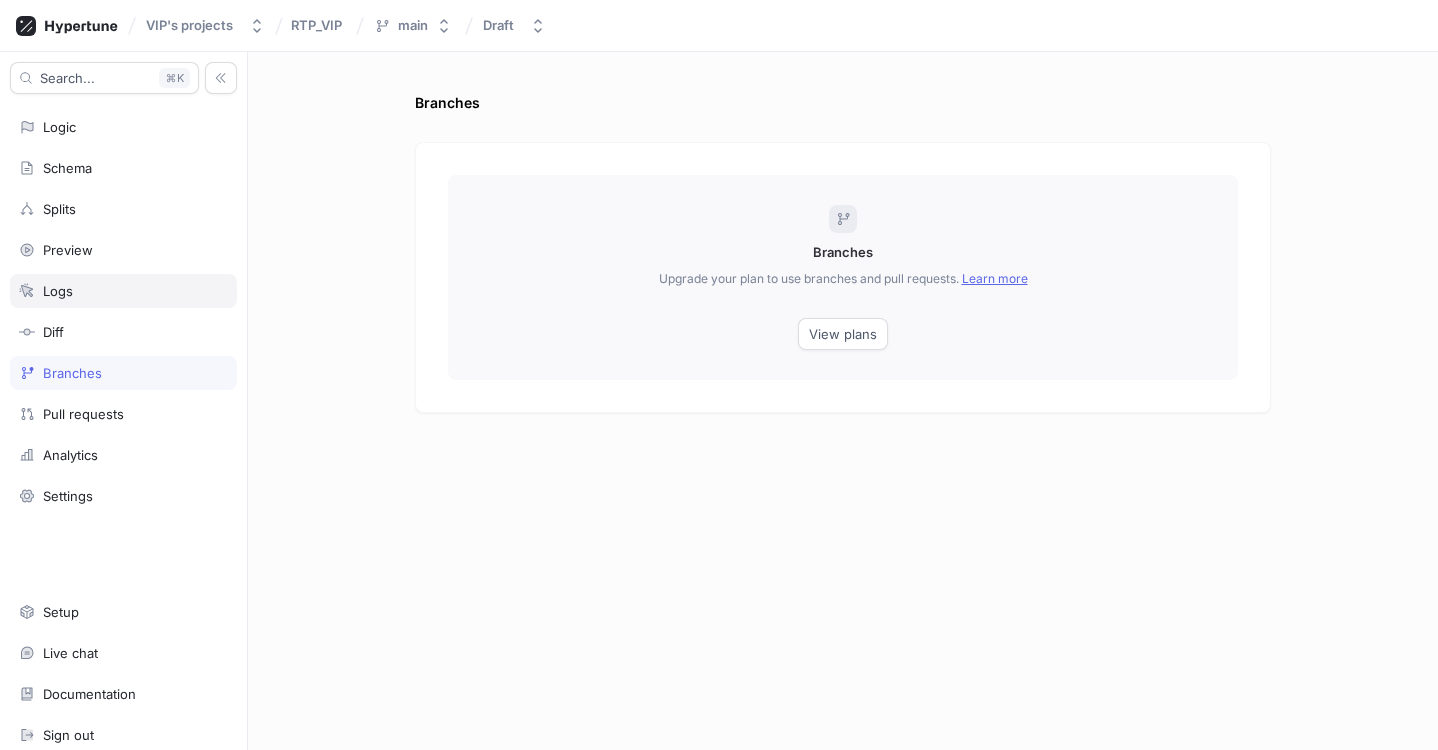 click on "Logs" at bounding box center [123, 291] 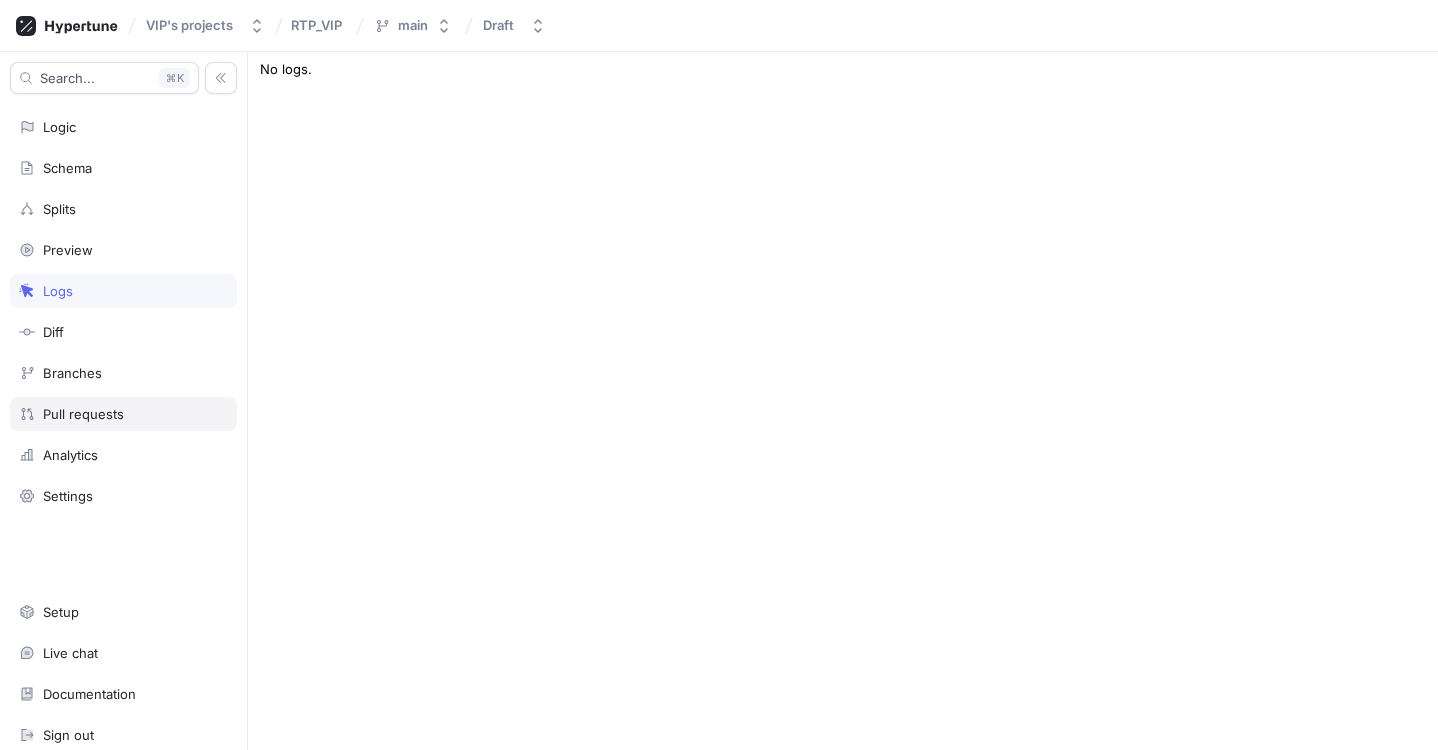 click on "Pull requests" at bounding box center [123, 414] 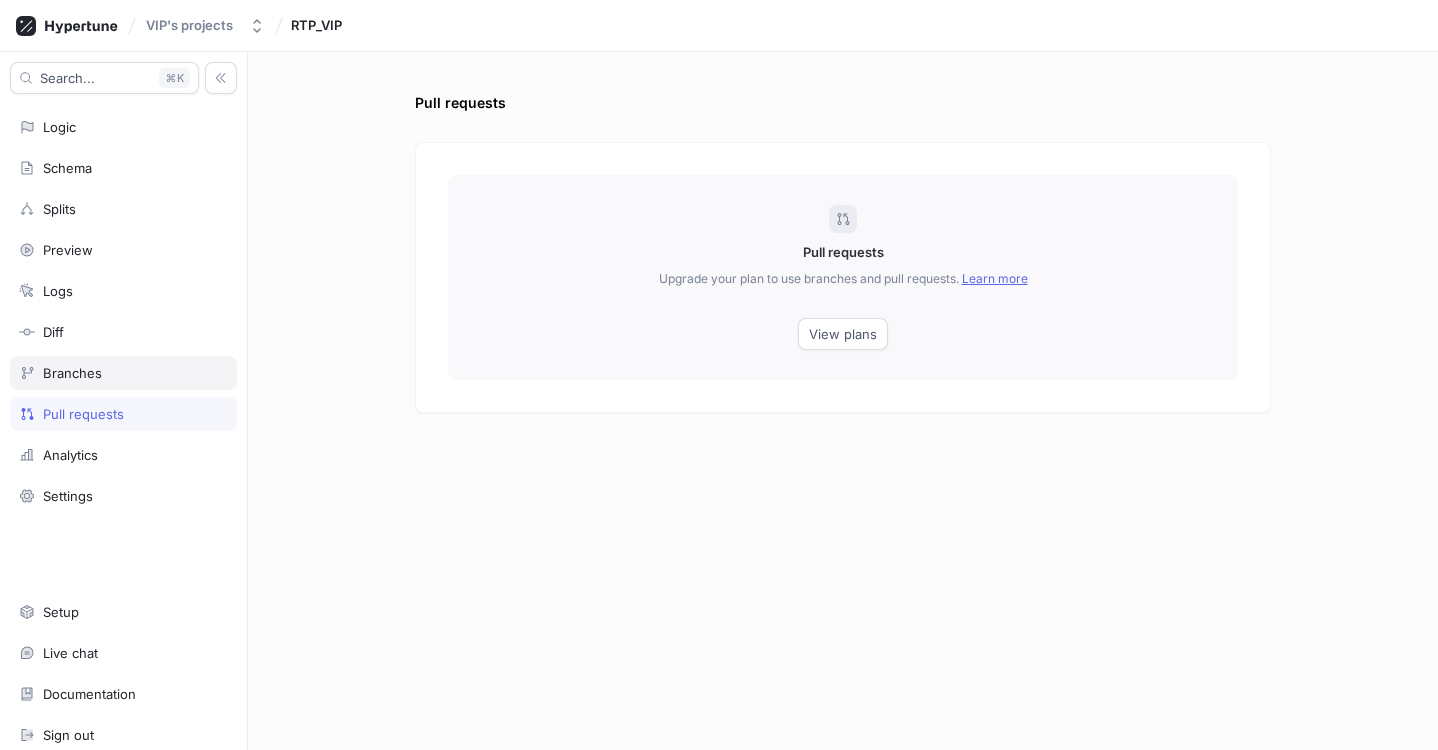 click on "Branches" at bounding box center (123, 373) 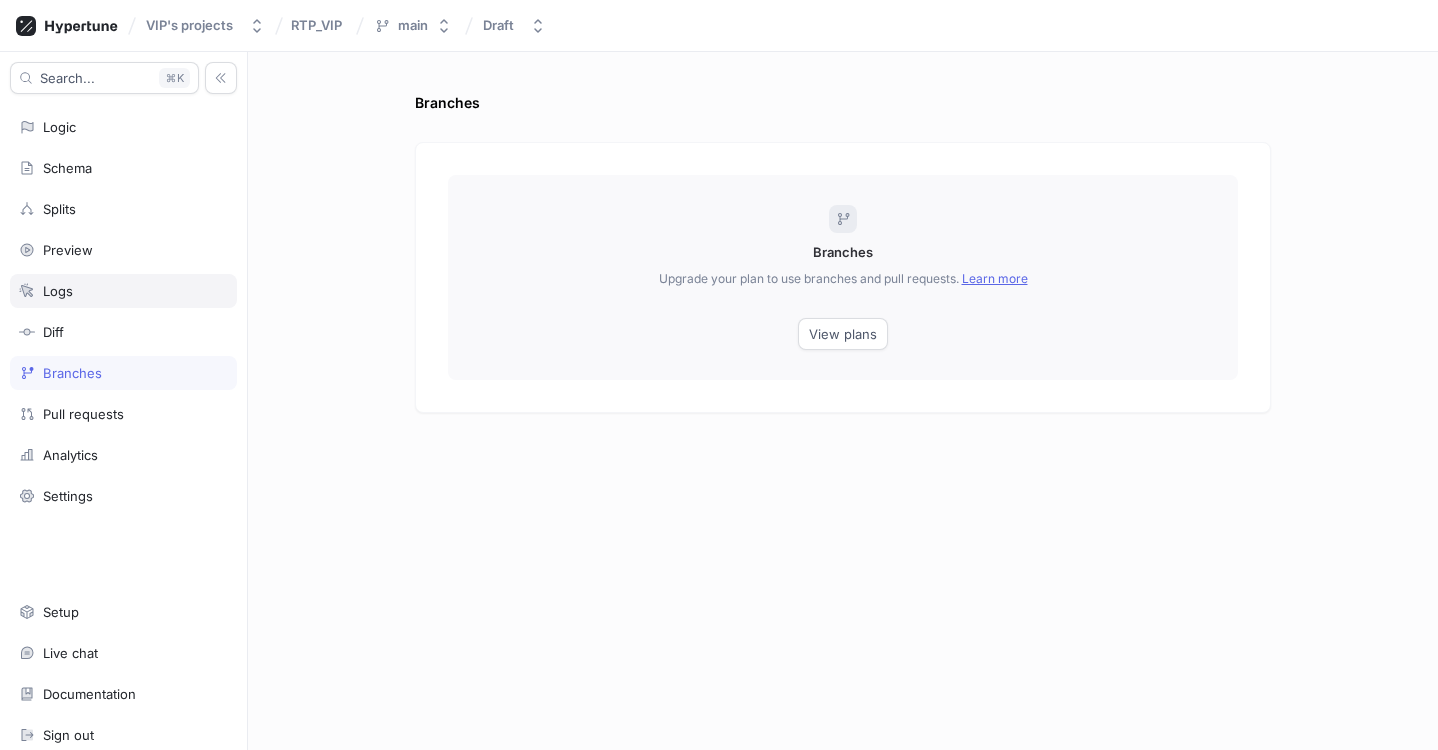 click on "Logs" at bounding box center [123, 291] 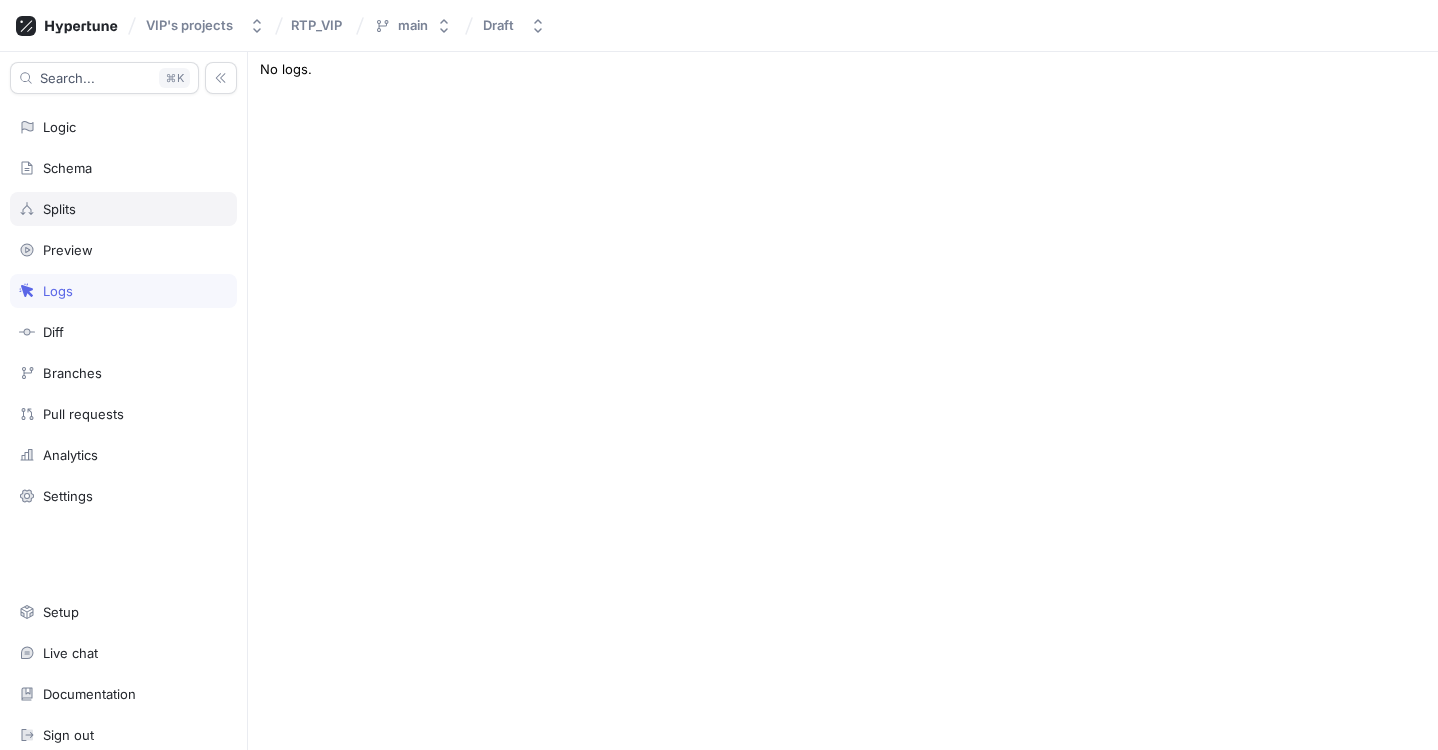 click on "Splits" at bounding box center (123, 209) 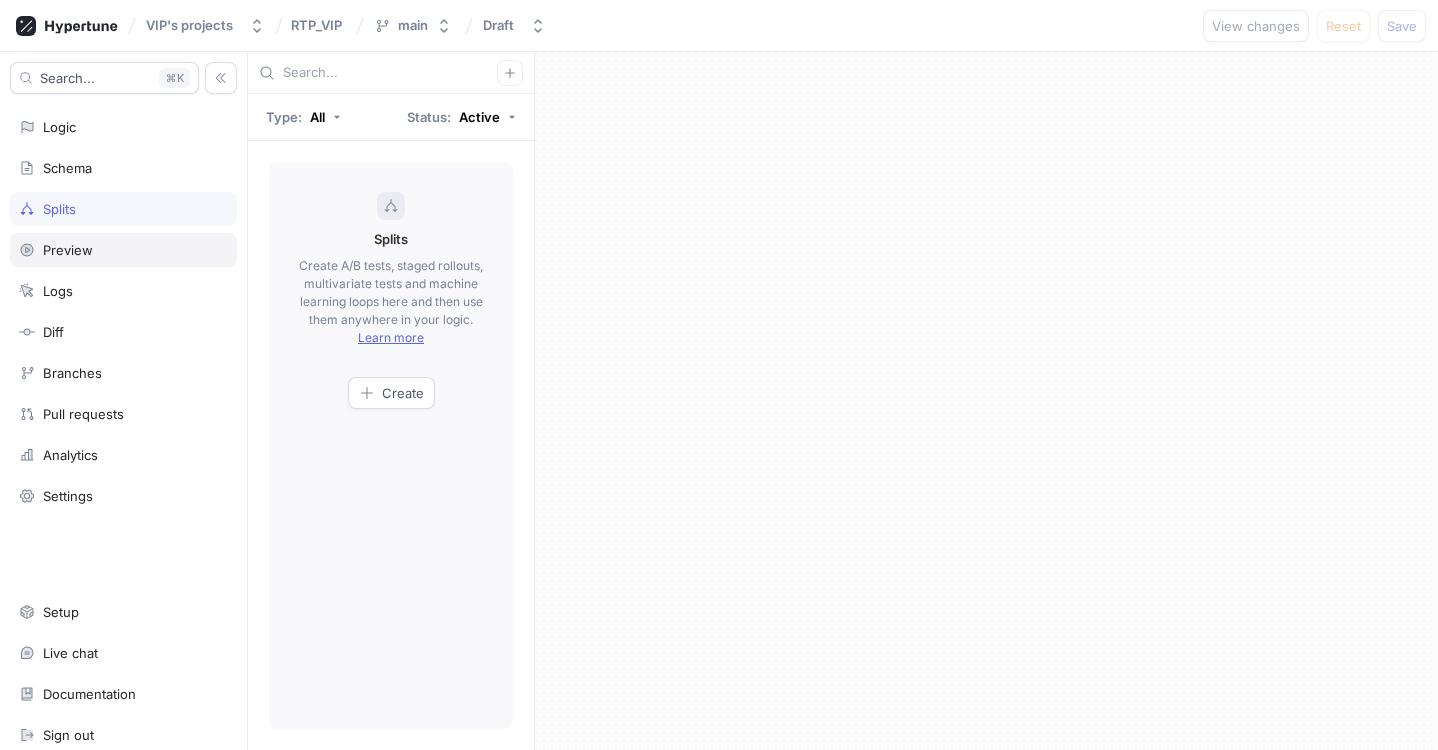 click on "Preview" at bounding box center [68, 250] 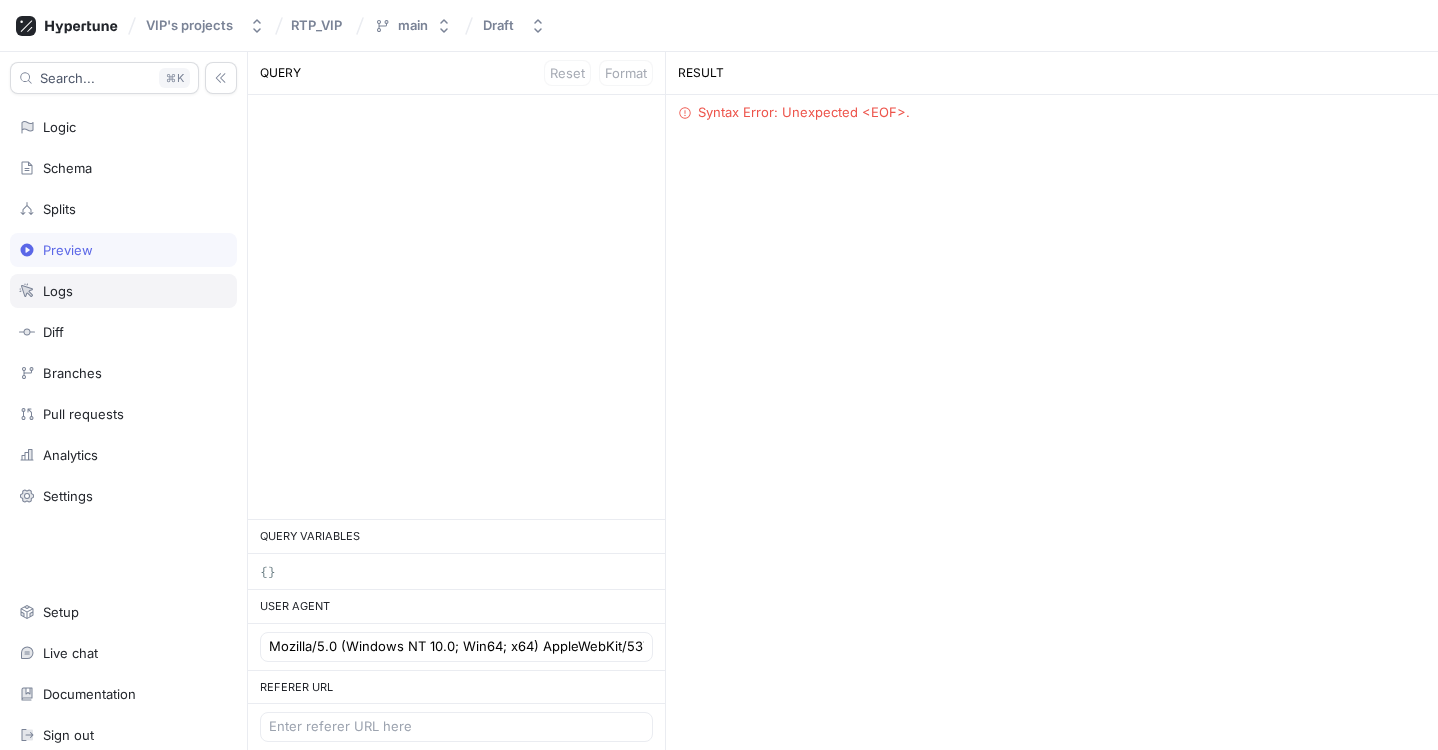 click on "Logs" at bounding box center (58, 291) 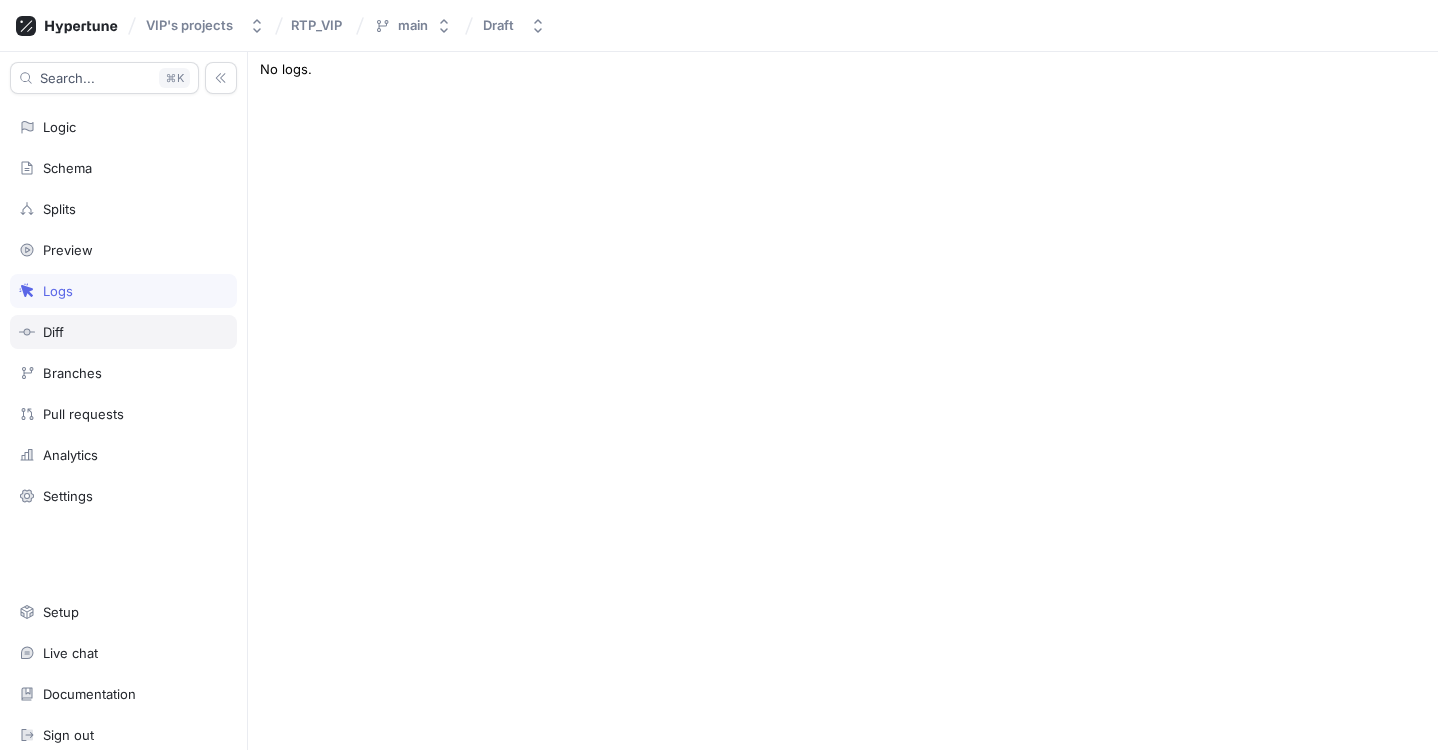 click on "Diff" at bounding box center (123, 332) 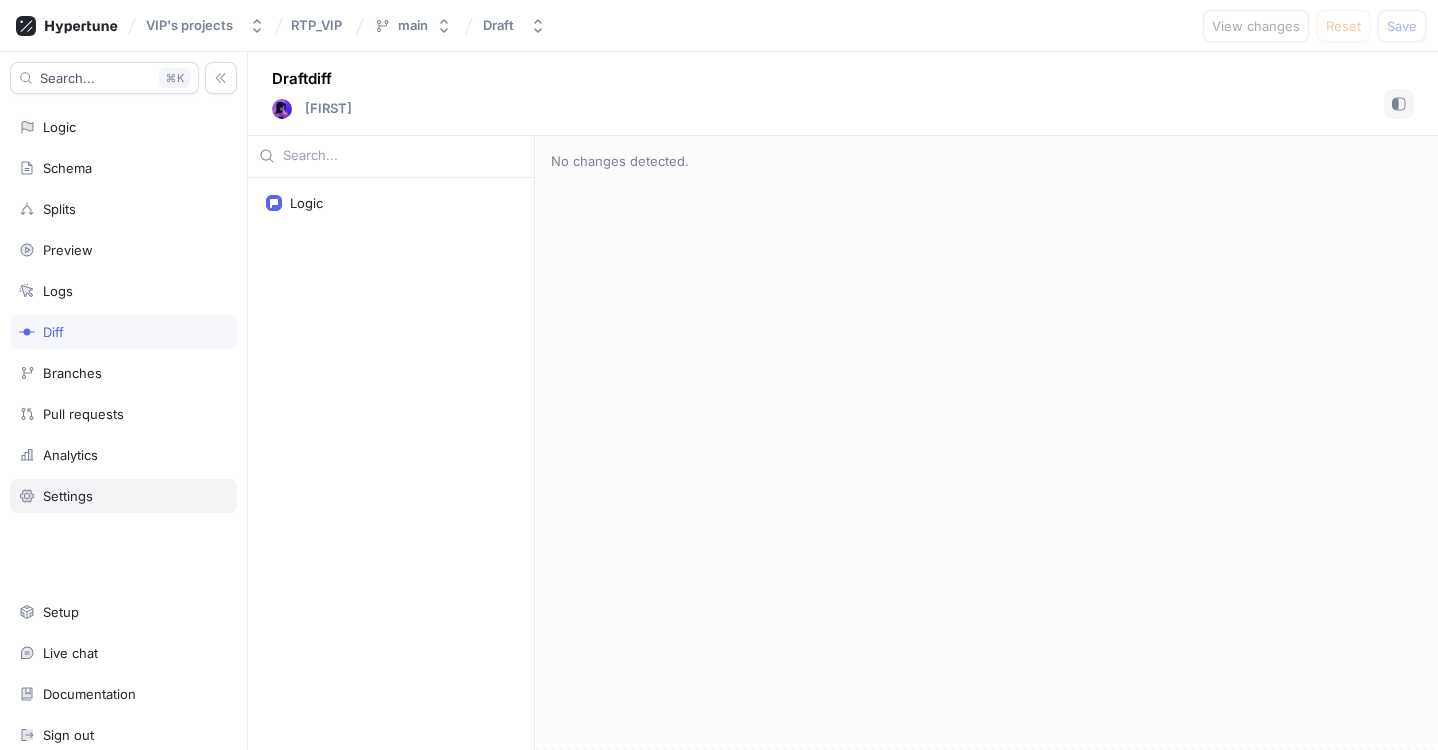 click on "Settings" at bounding box center (68, 496) 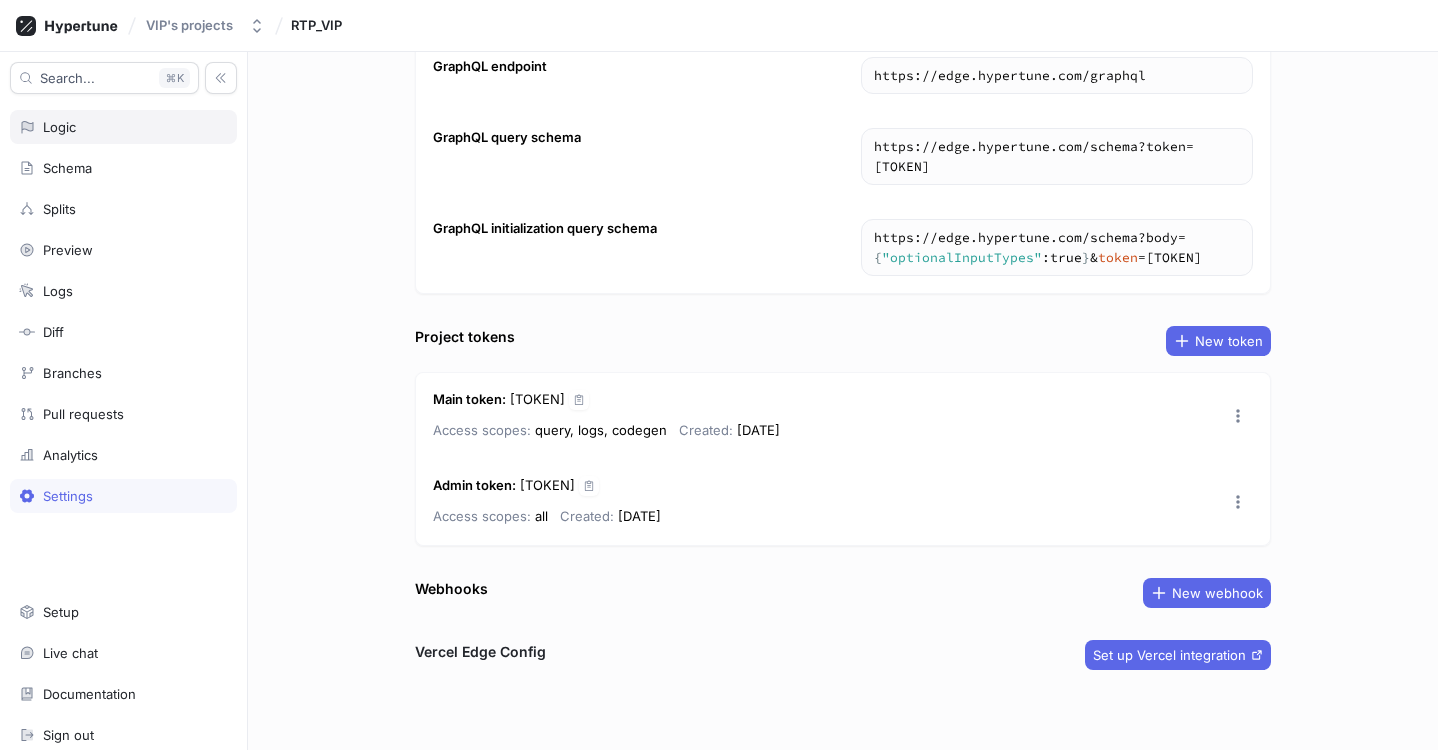 click on "Logic" at bounding box center (123, 127) 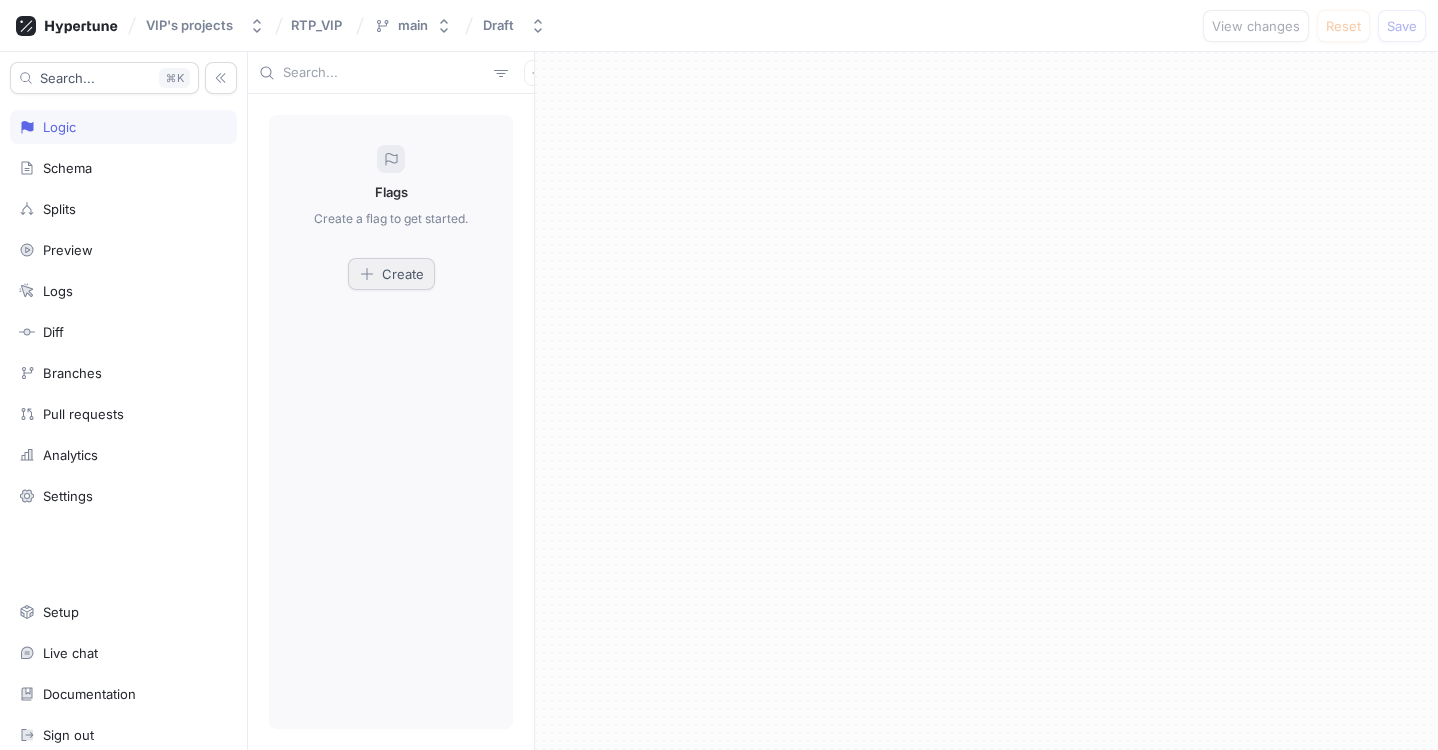click on "Create" at bounding box center (403, 274) 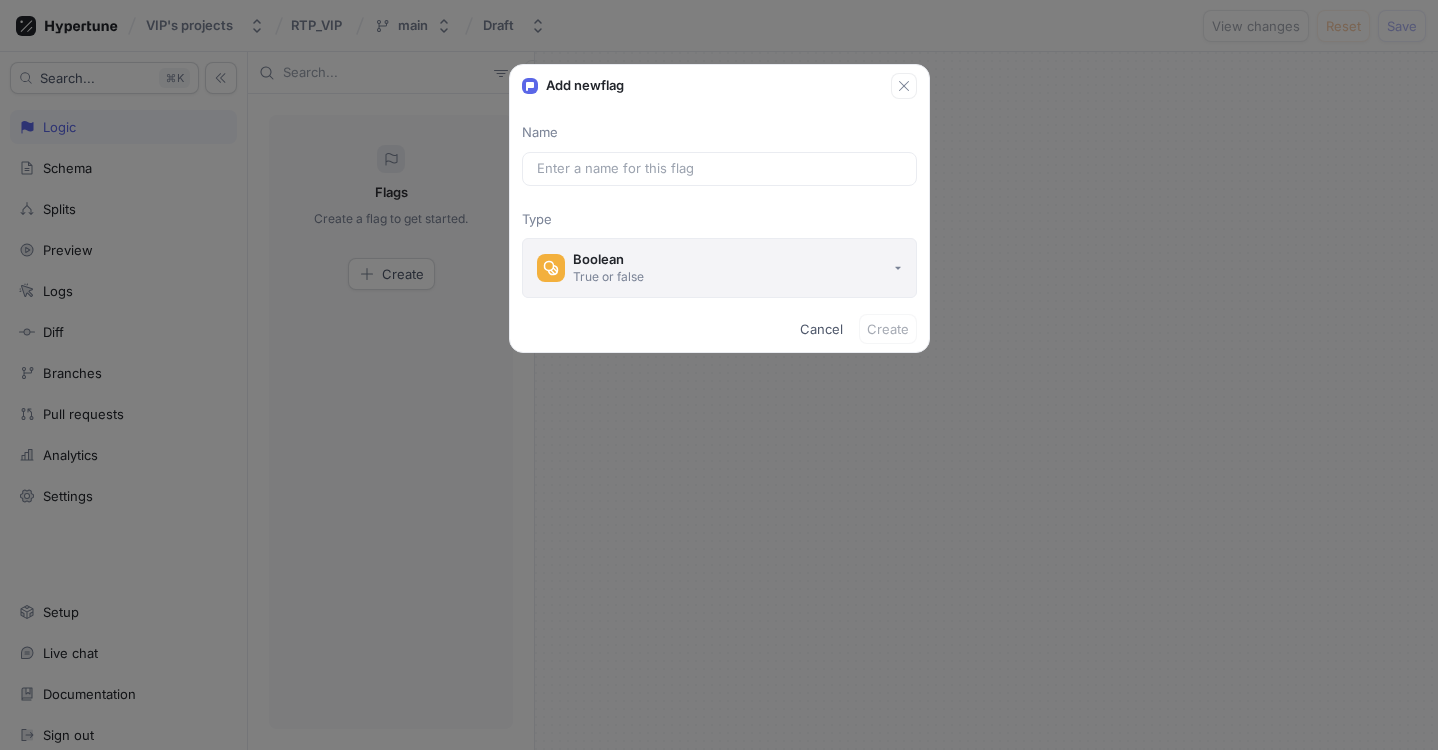 click on "Boolean True or false" at bounding box center [719, 268] 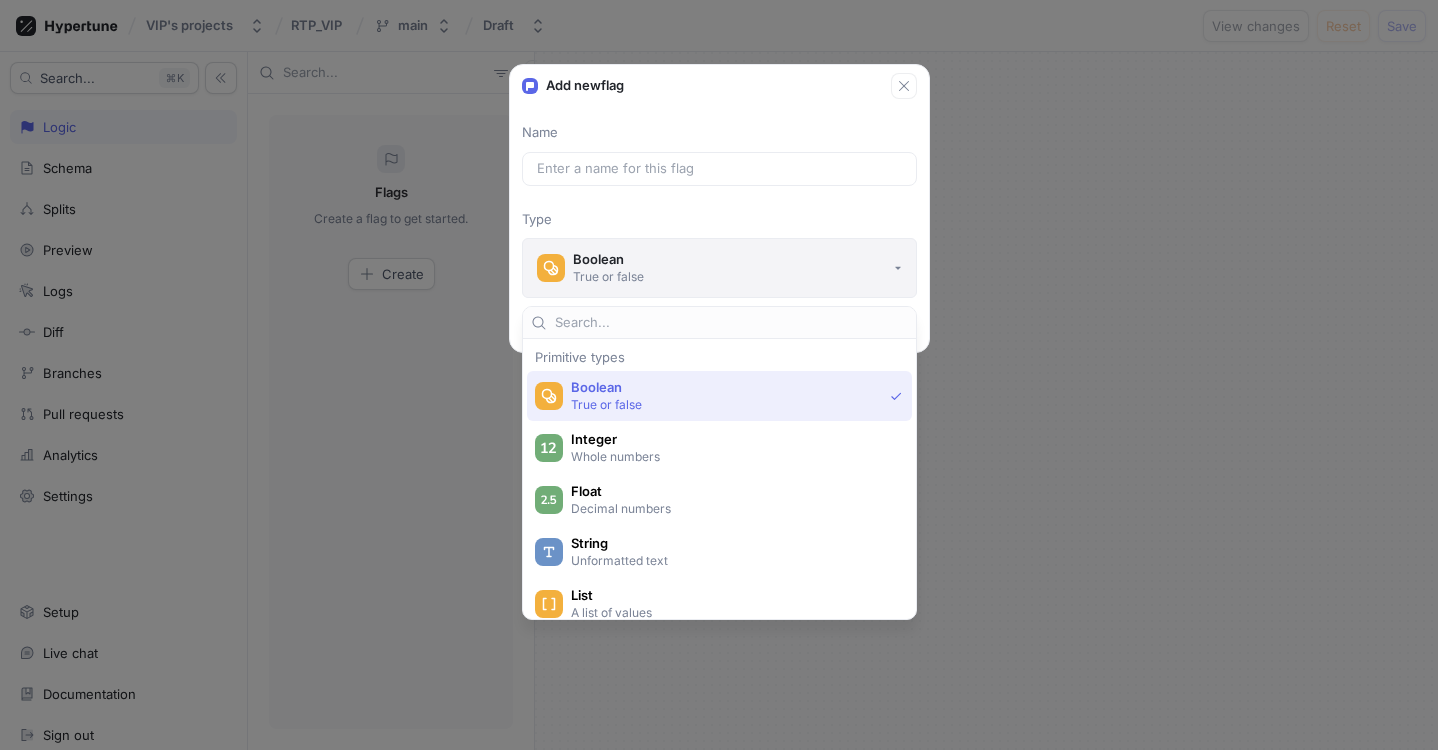 click on "Boolean True or false" at bounding box center [719, 268] 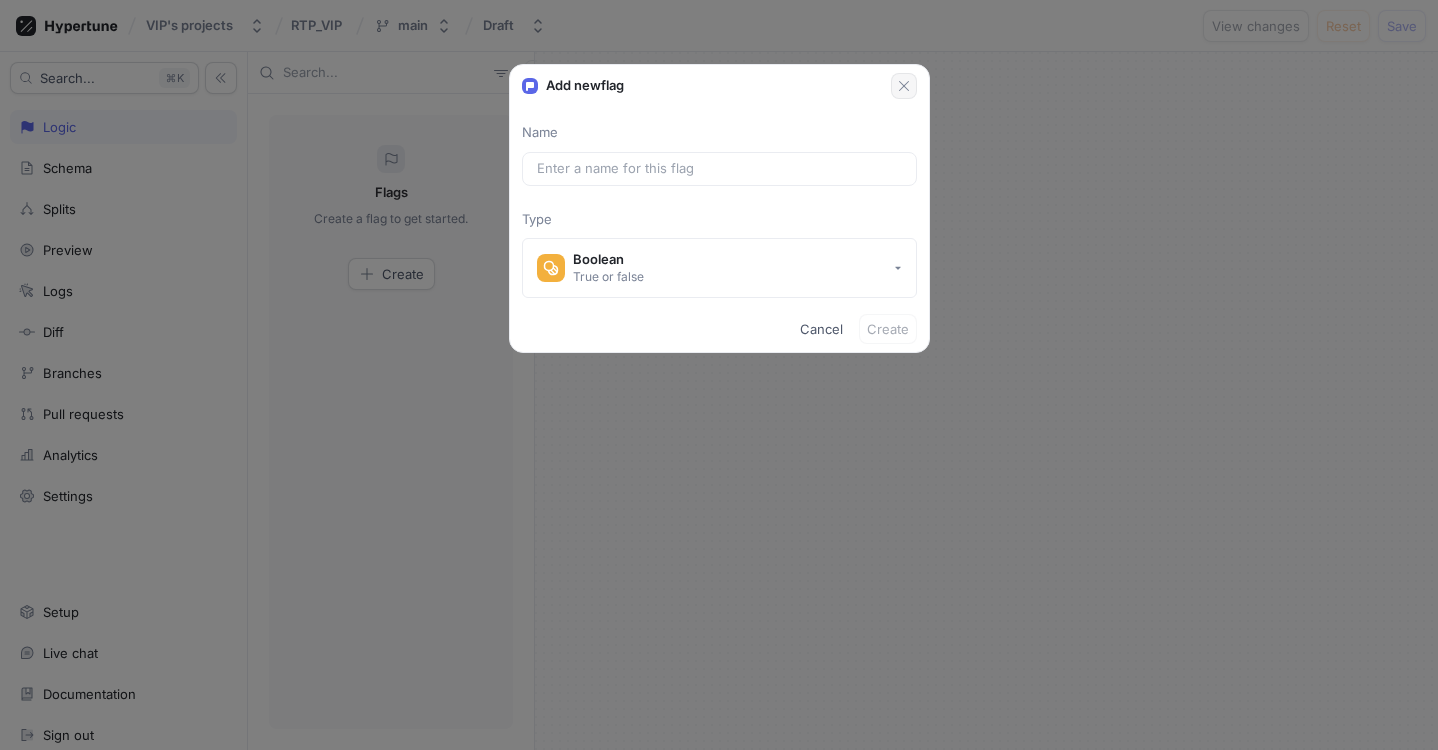 click at bounding box center (904, 86) 